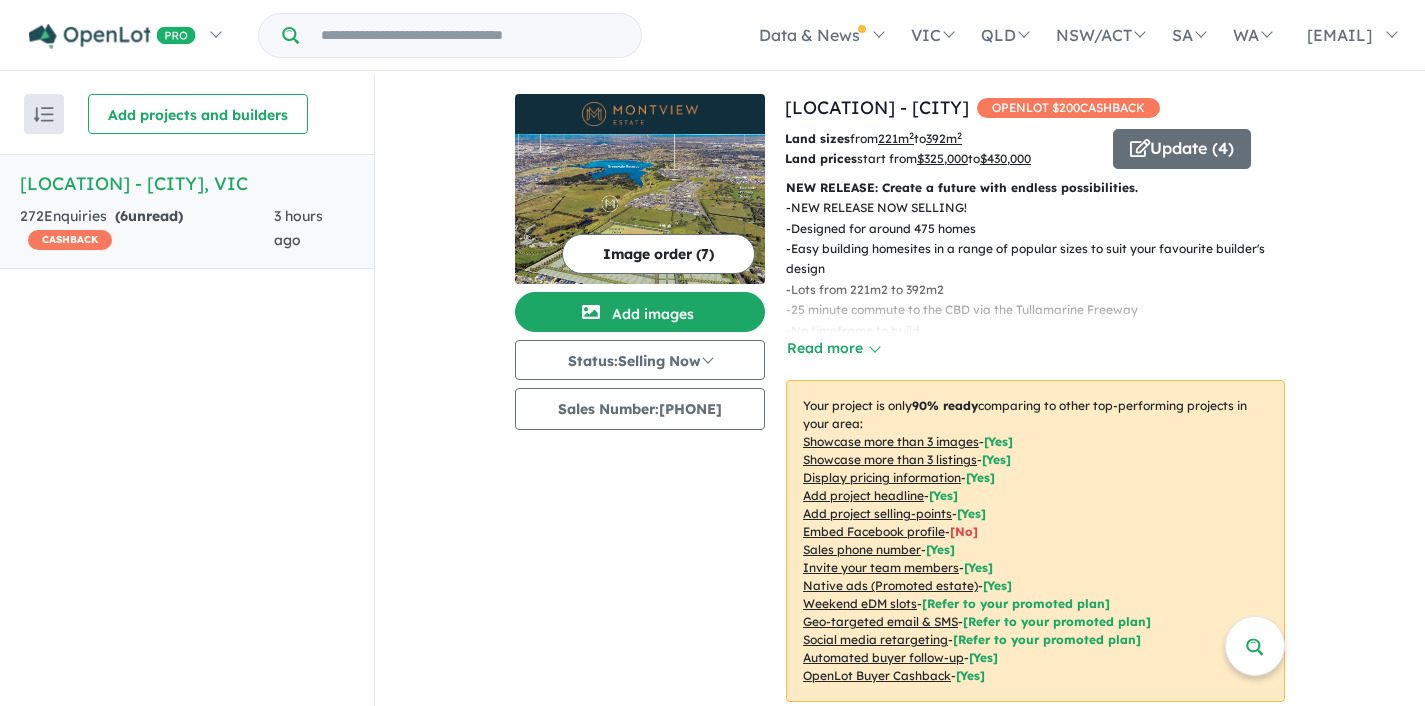 scroll, scrollTop: 3, scrollLeft: 0, axis: vertical 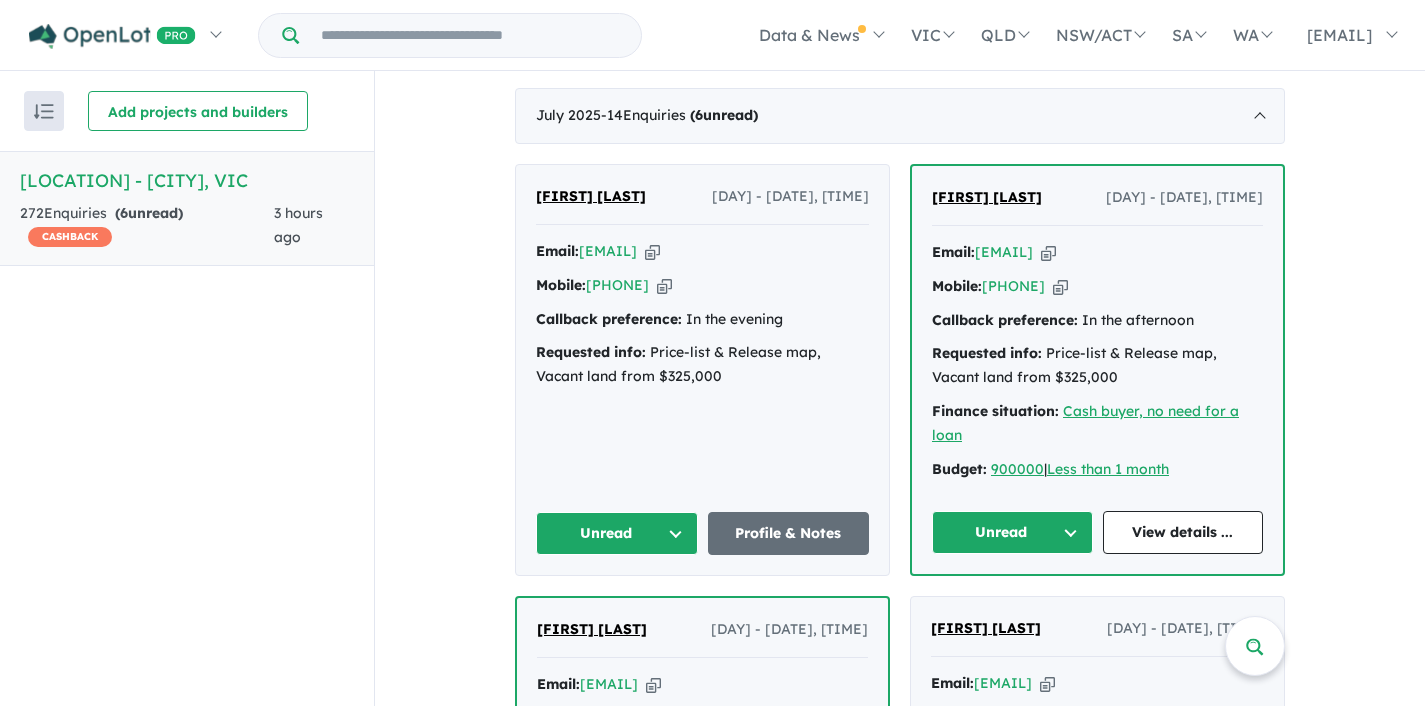 click on "Unread" at bounding box center (1012, 532) 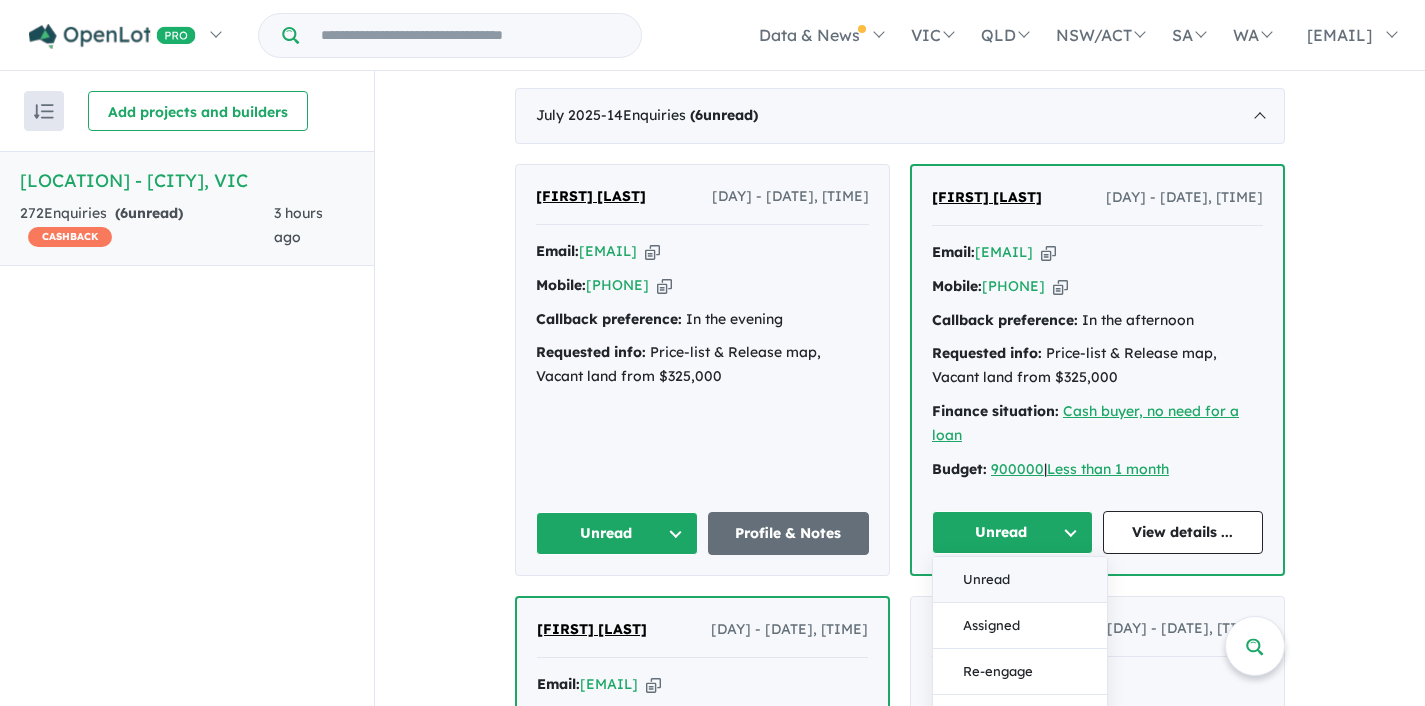 click on "Unread" at bounding box center [1020, 580] 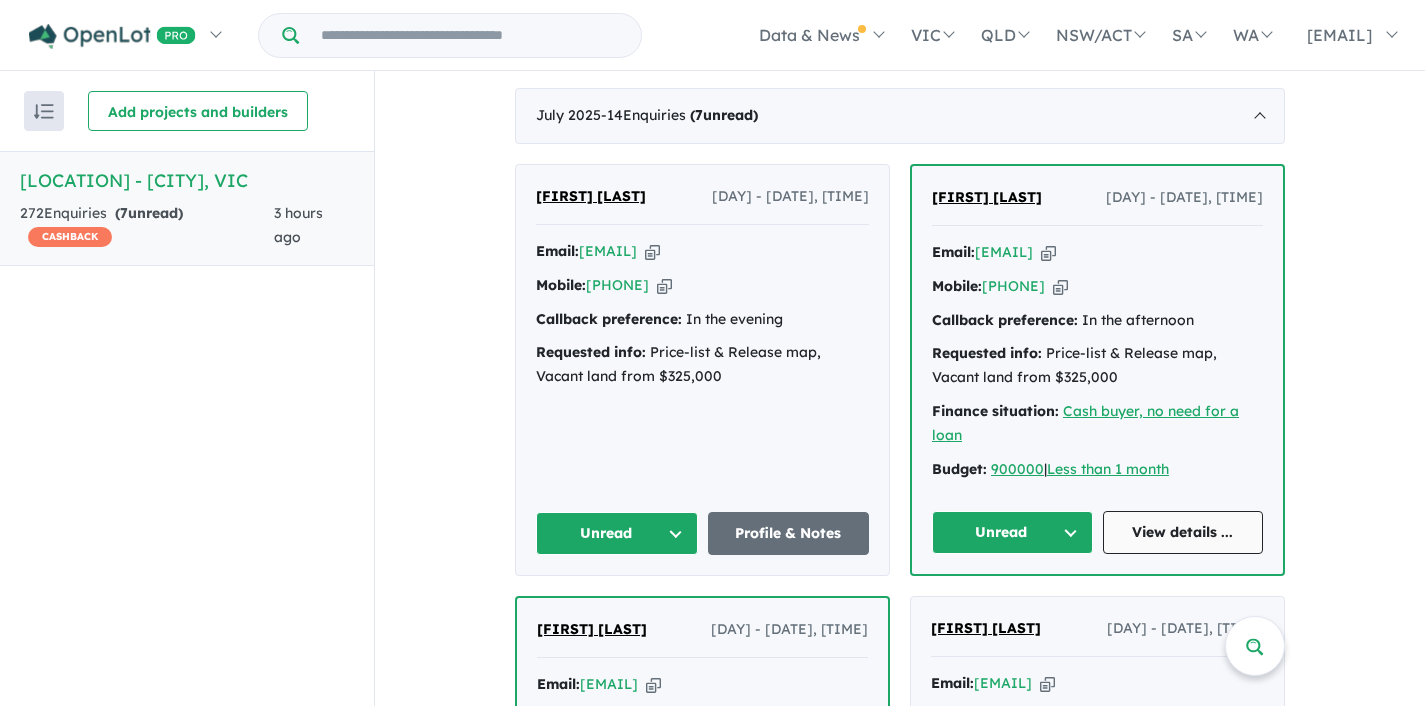 click on "View details ..." at bounding box center [1183, 532] 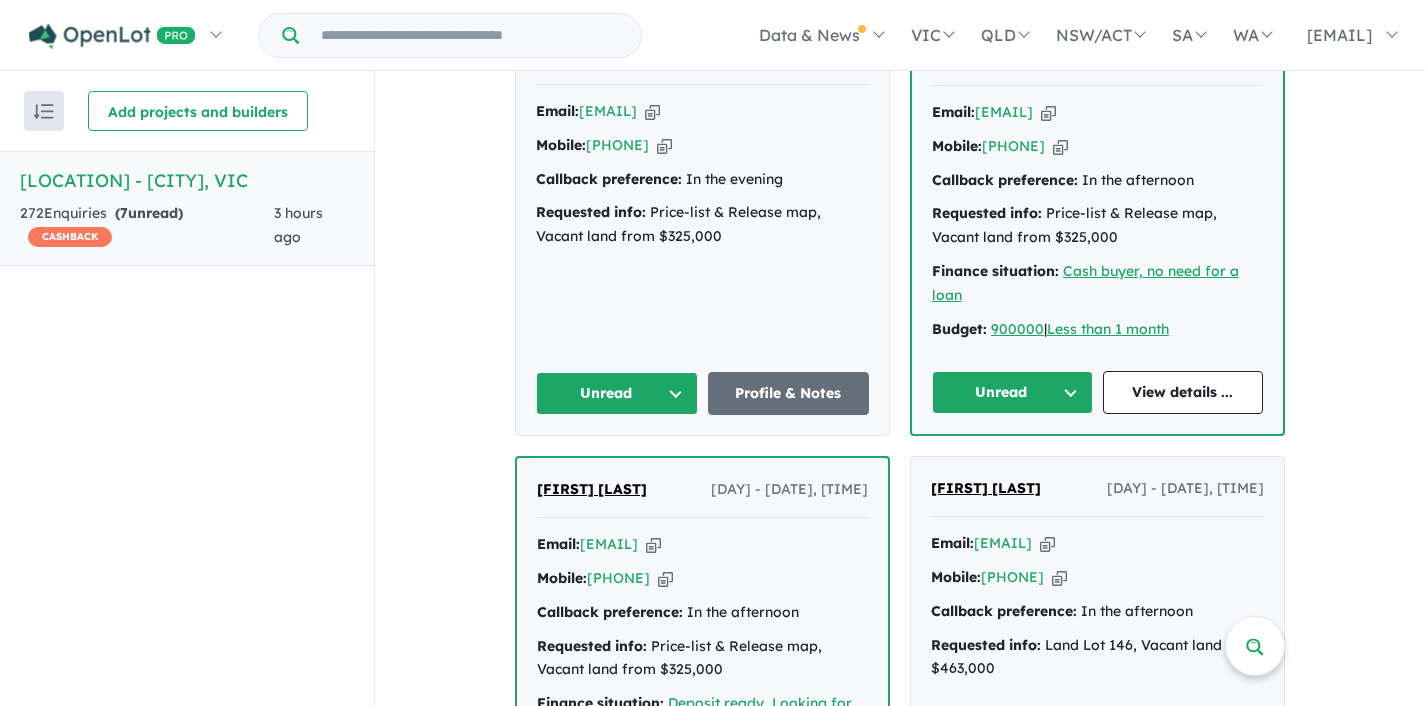 scroll, scrollTop: 902, scrollLeft: 0, axis: vertical 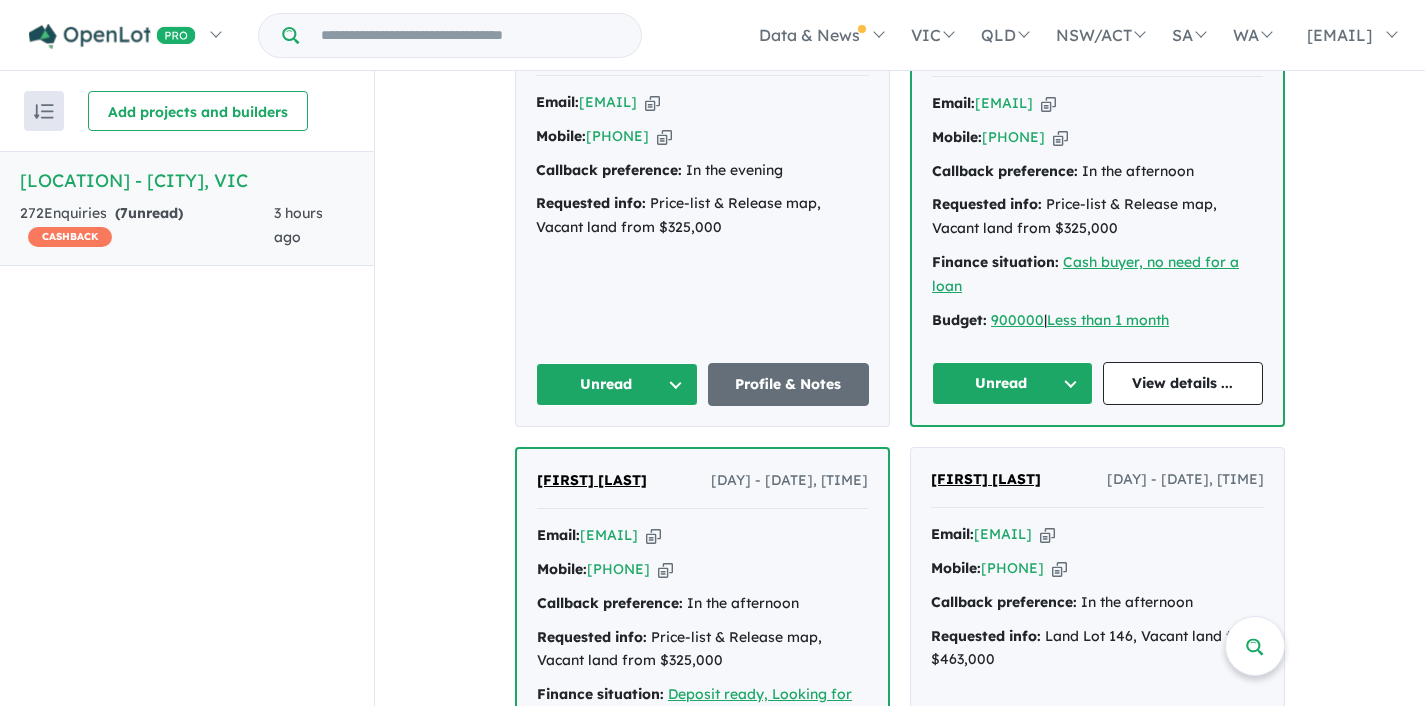 click on "Unread" at bounding box center (1012, 383) 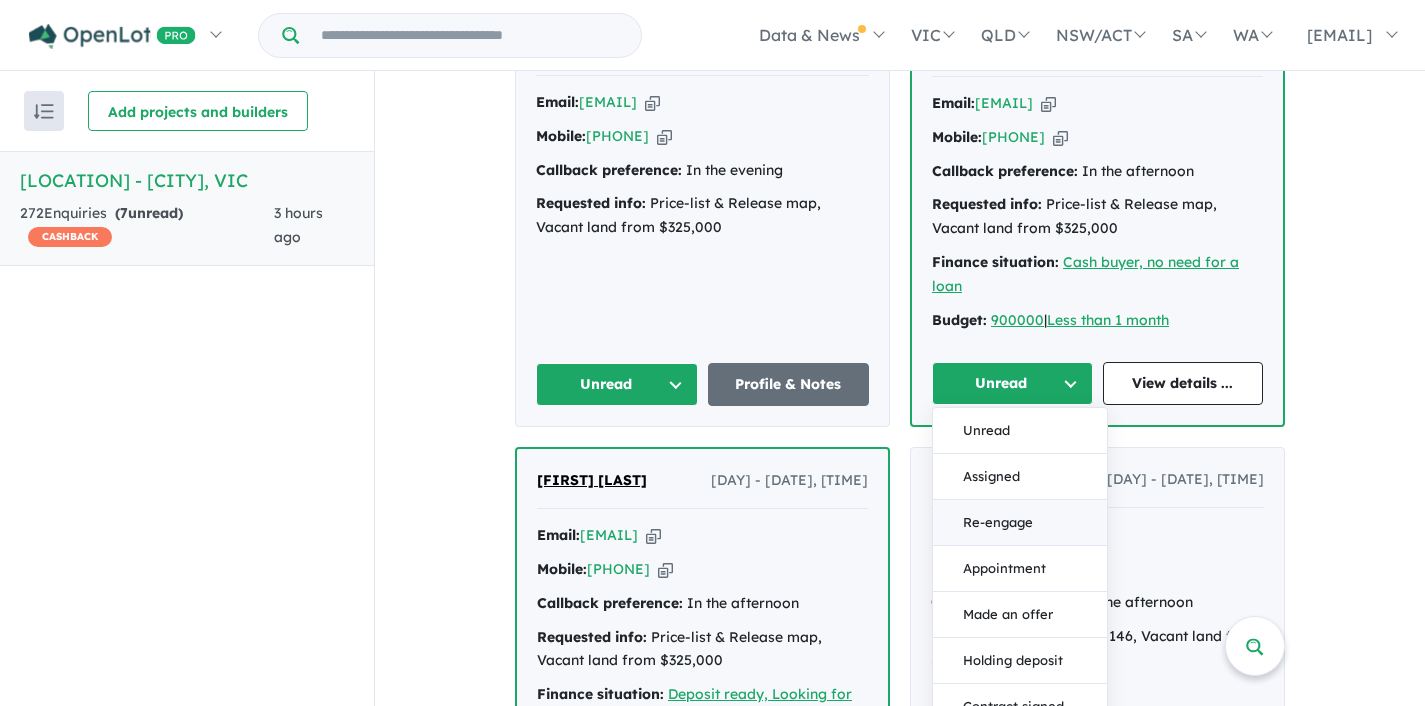 click on "Re-engage" at bounding box center [1020, 523] 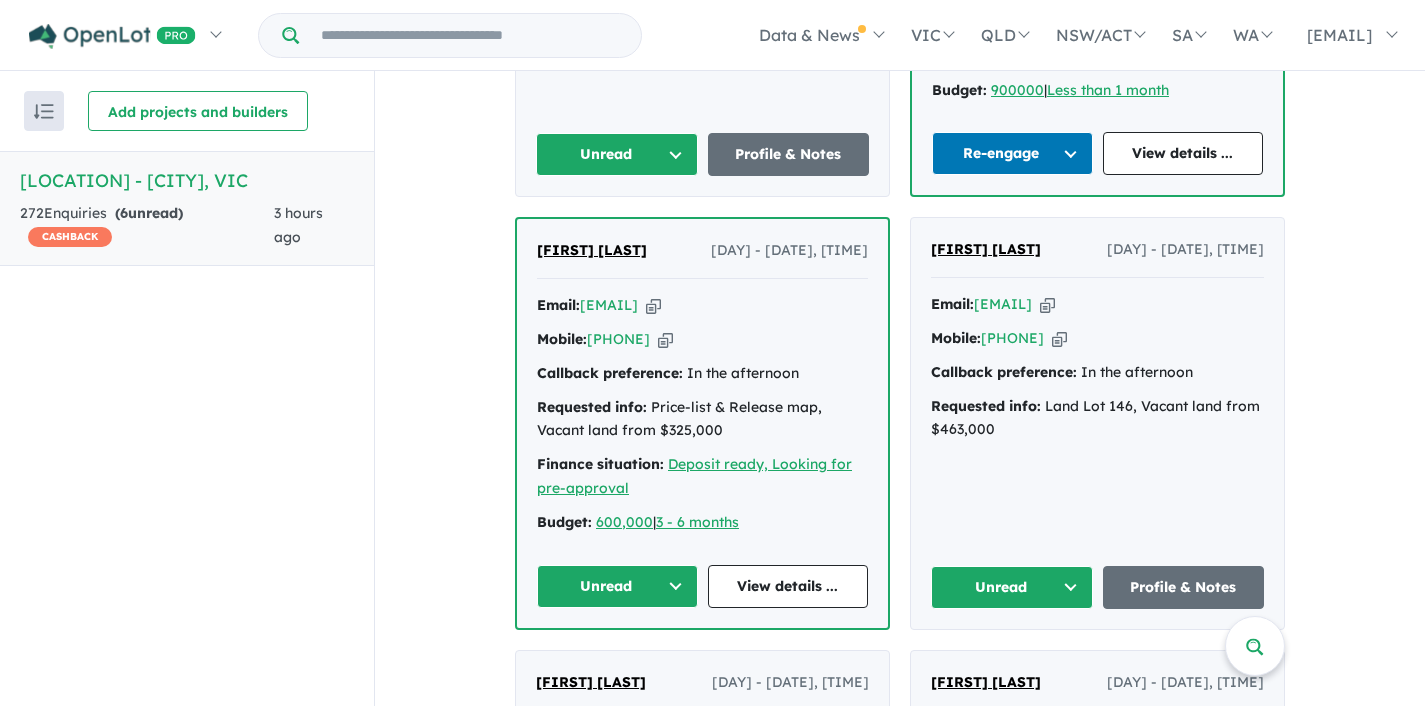 scroll, scrollTop: 1142, scrollLeft: 0, axis: vertical 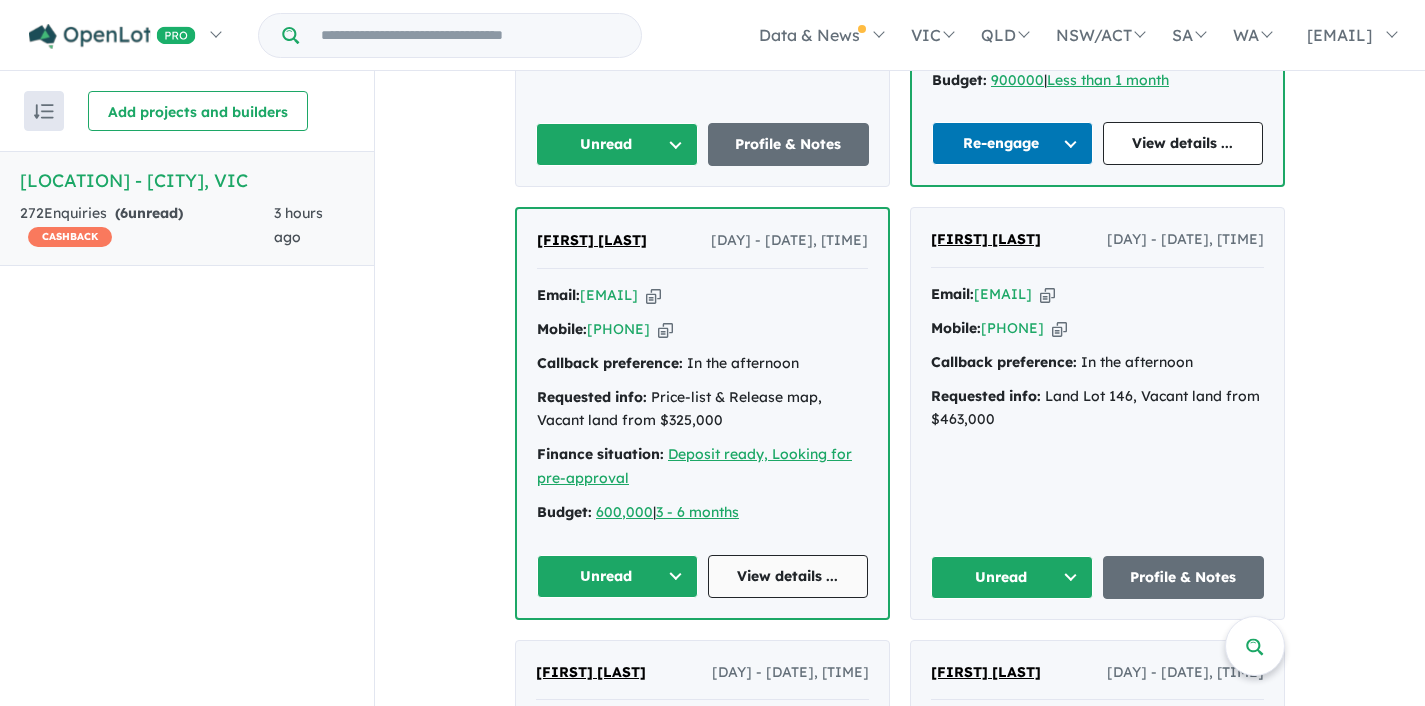 click on "View details ..." at bounding box center (788, 576) 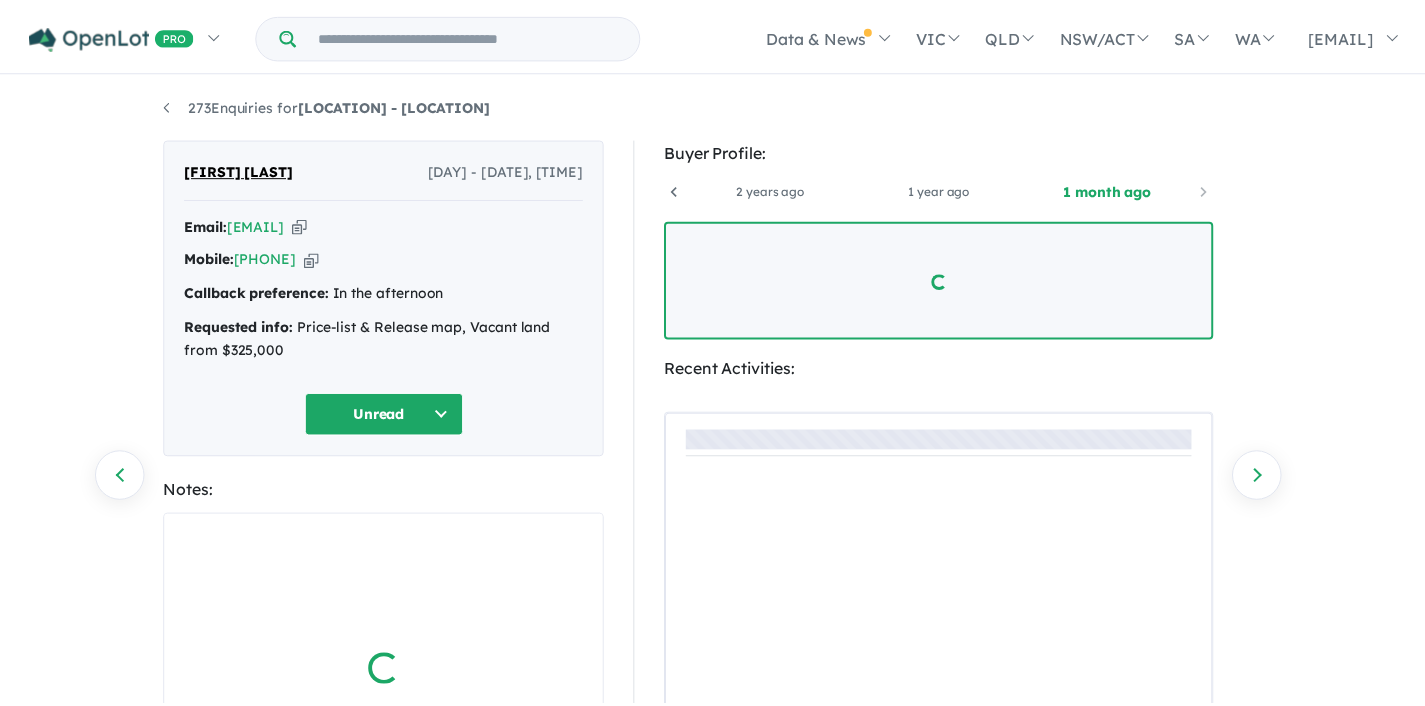 scroll, scrollTop: 0, scrollLeft: 0, axis: both 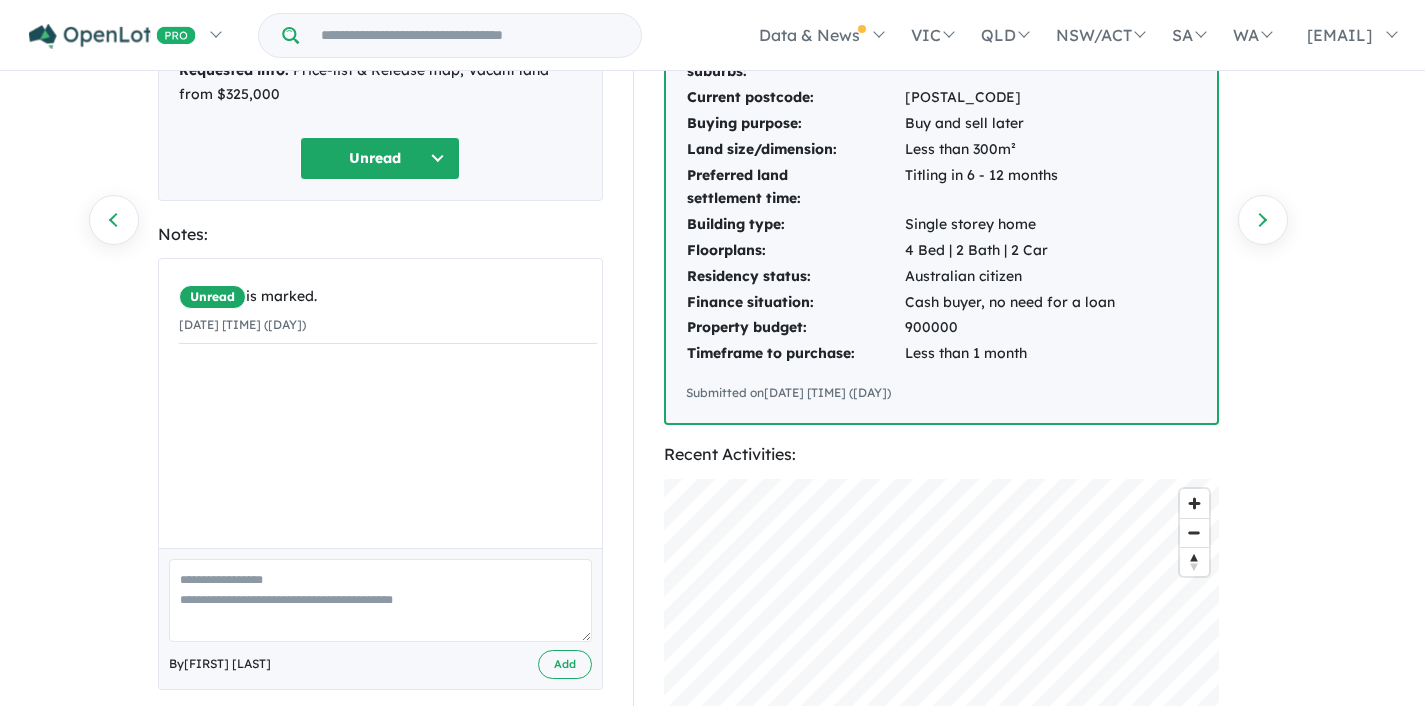 click at bounding box center [380, 600] 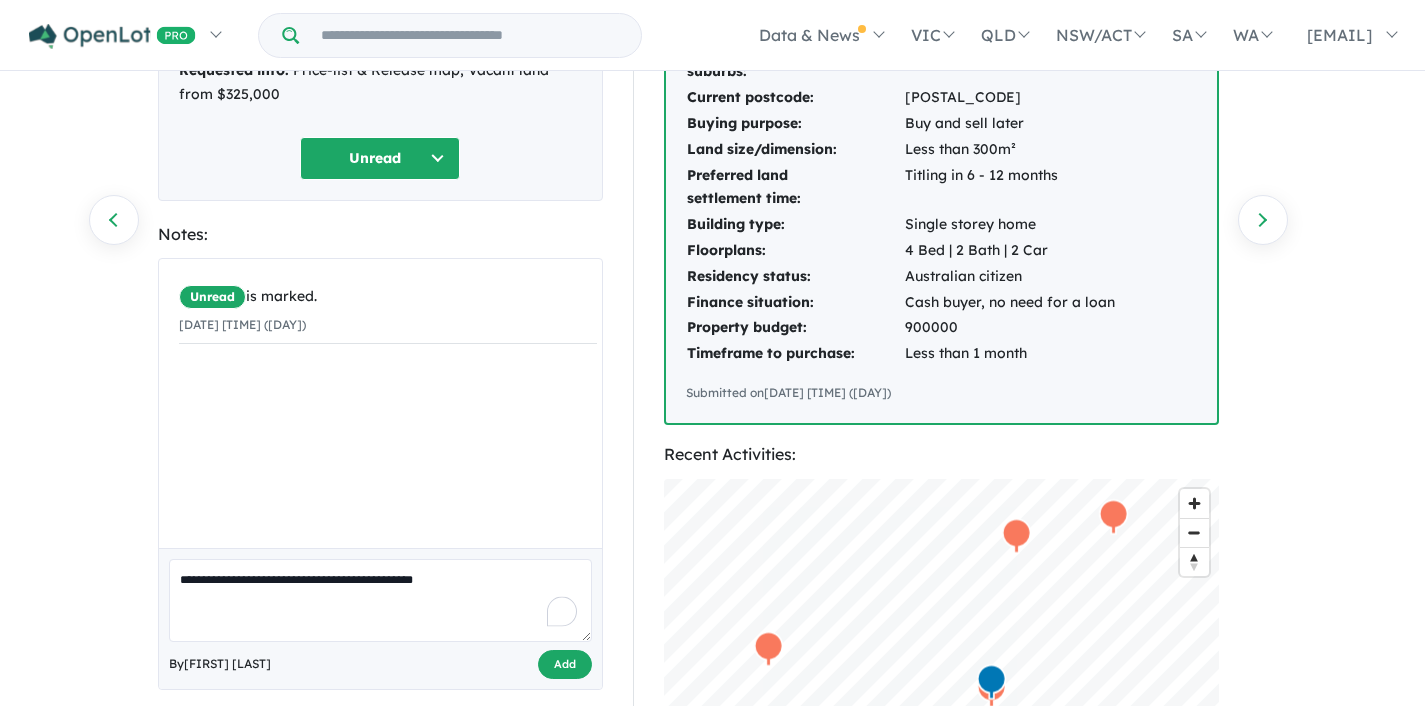 type on "**********" 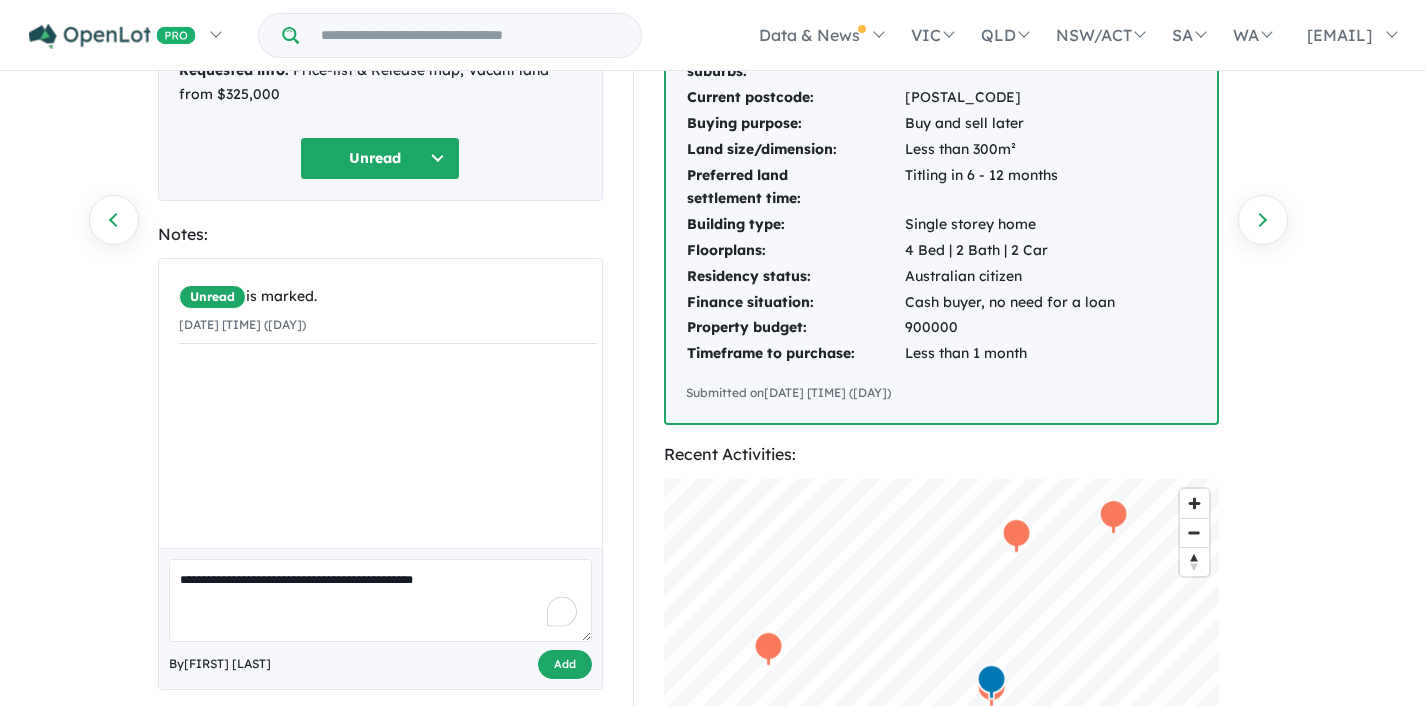 click on "Add" at bounding box center (565, 664) 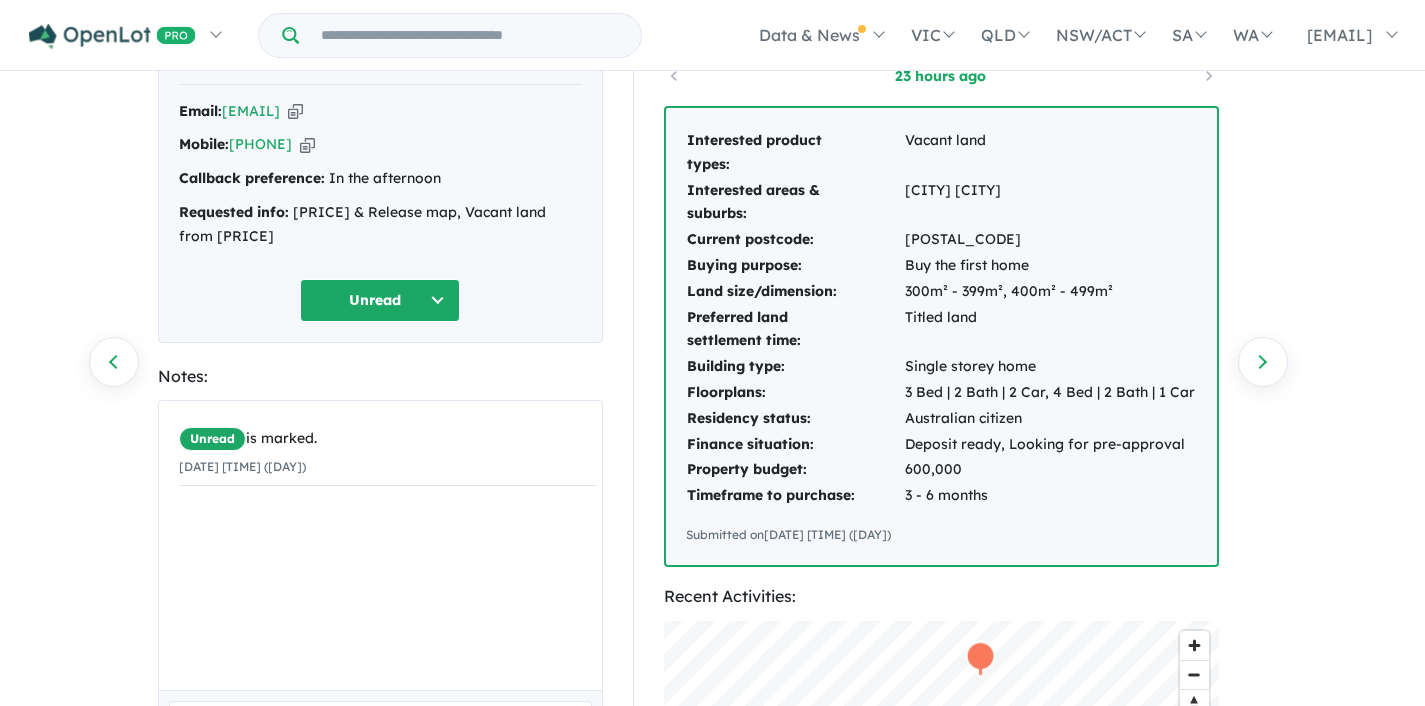 scroll, scrollTop: 113, scrollLeft: 0, axis: vertical 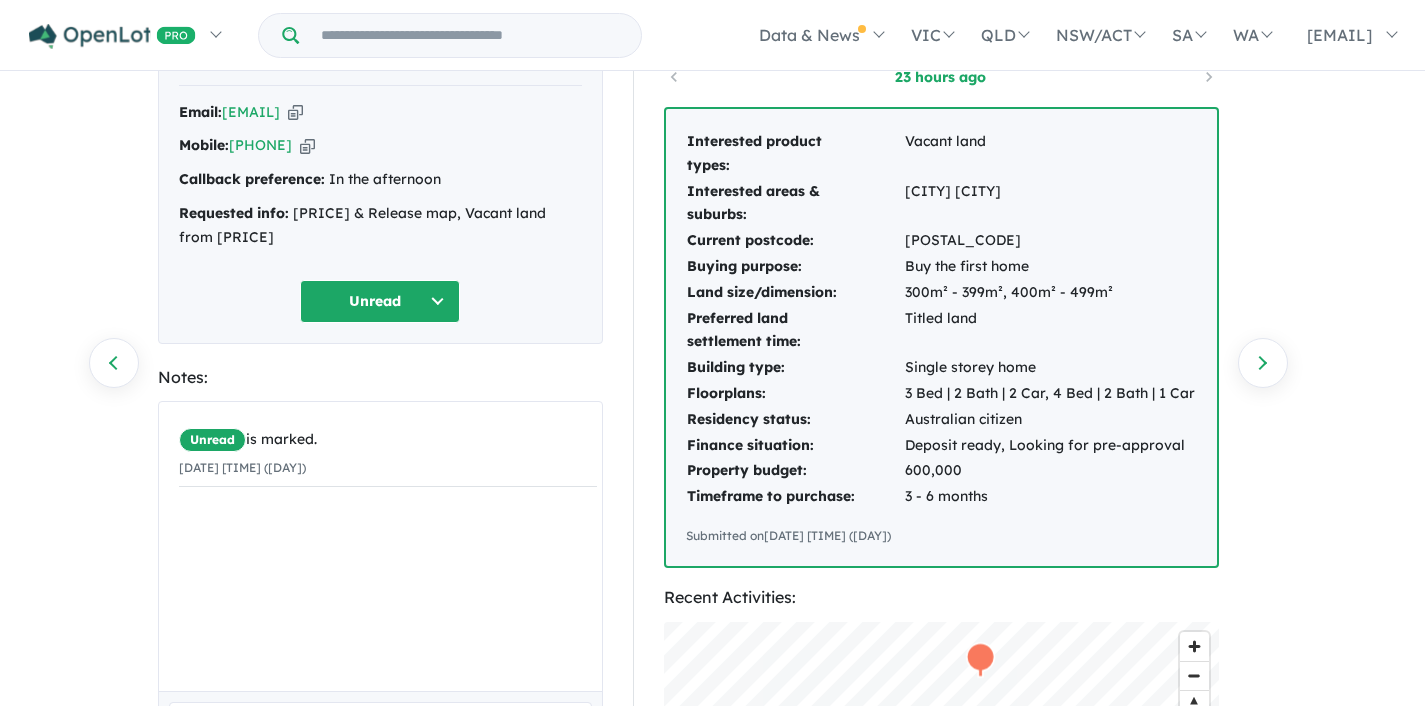 click at bounding box center (295, 112) 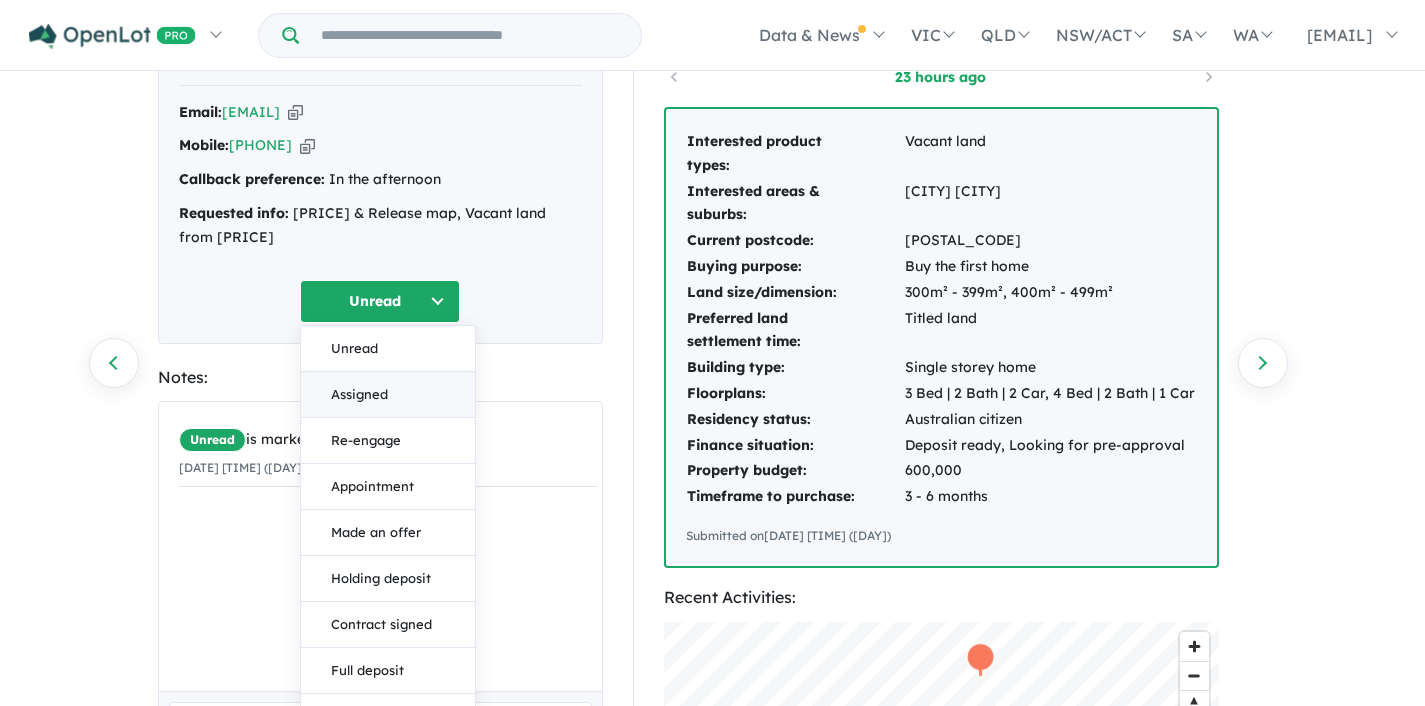 click on "Assigned" at bounding box center [388, 395] 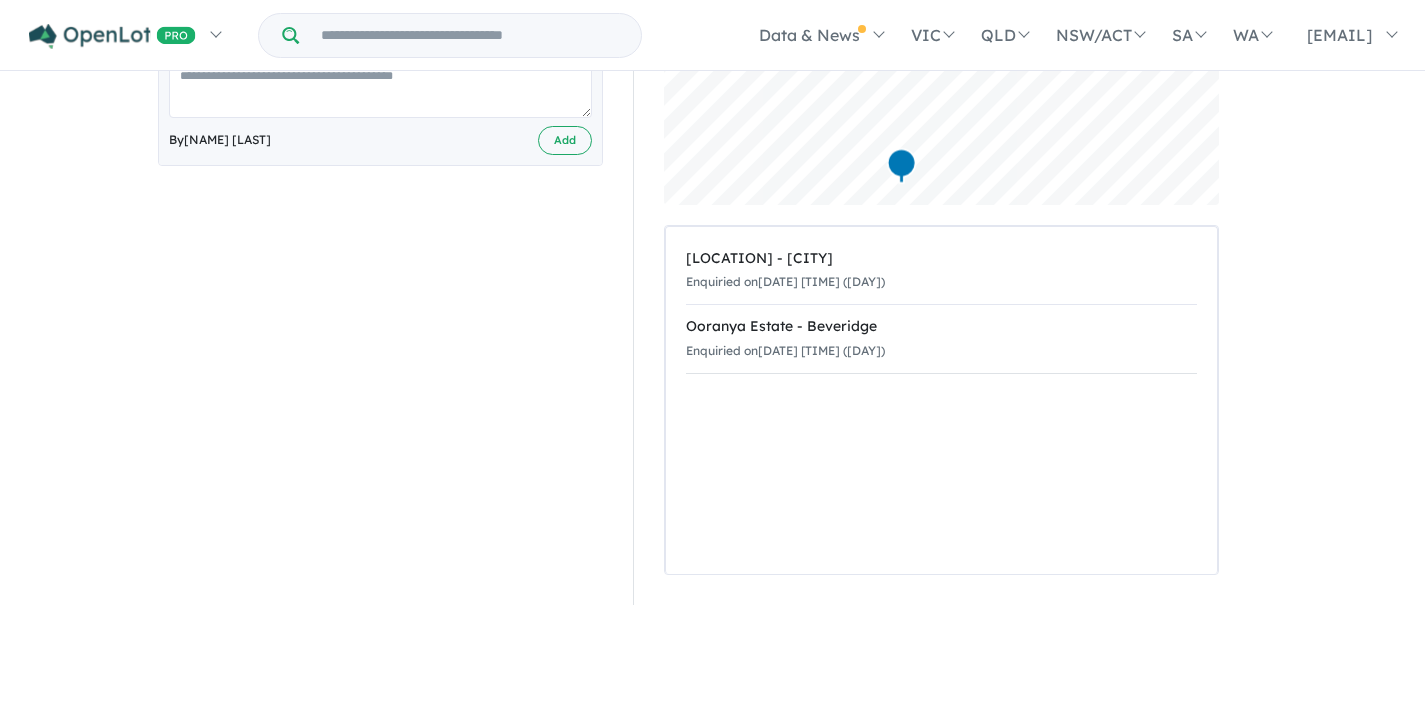 scroll, scrollTop: 385, scrollLeft: 0, axis: vertical 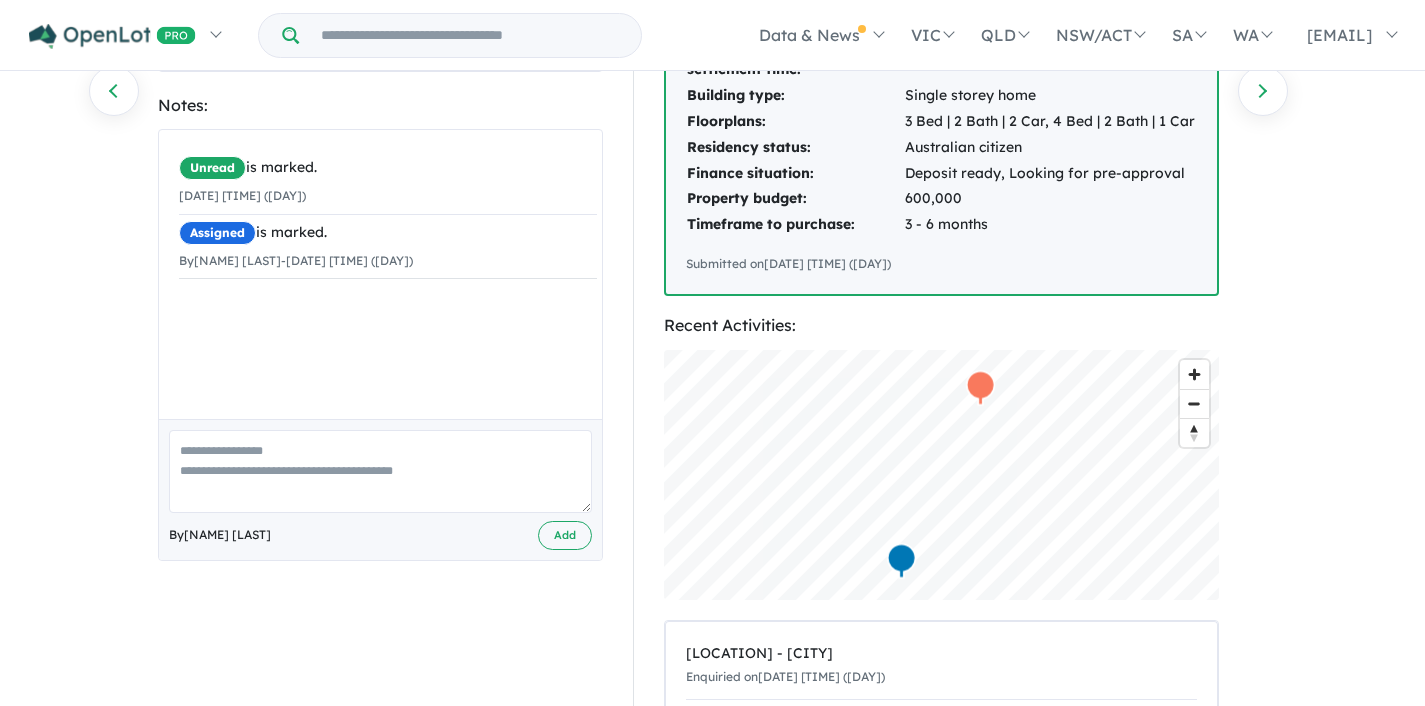 click at bounding box center [380, 471] 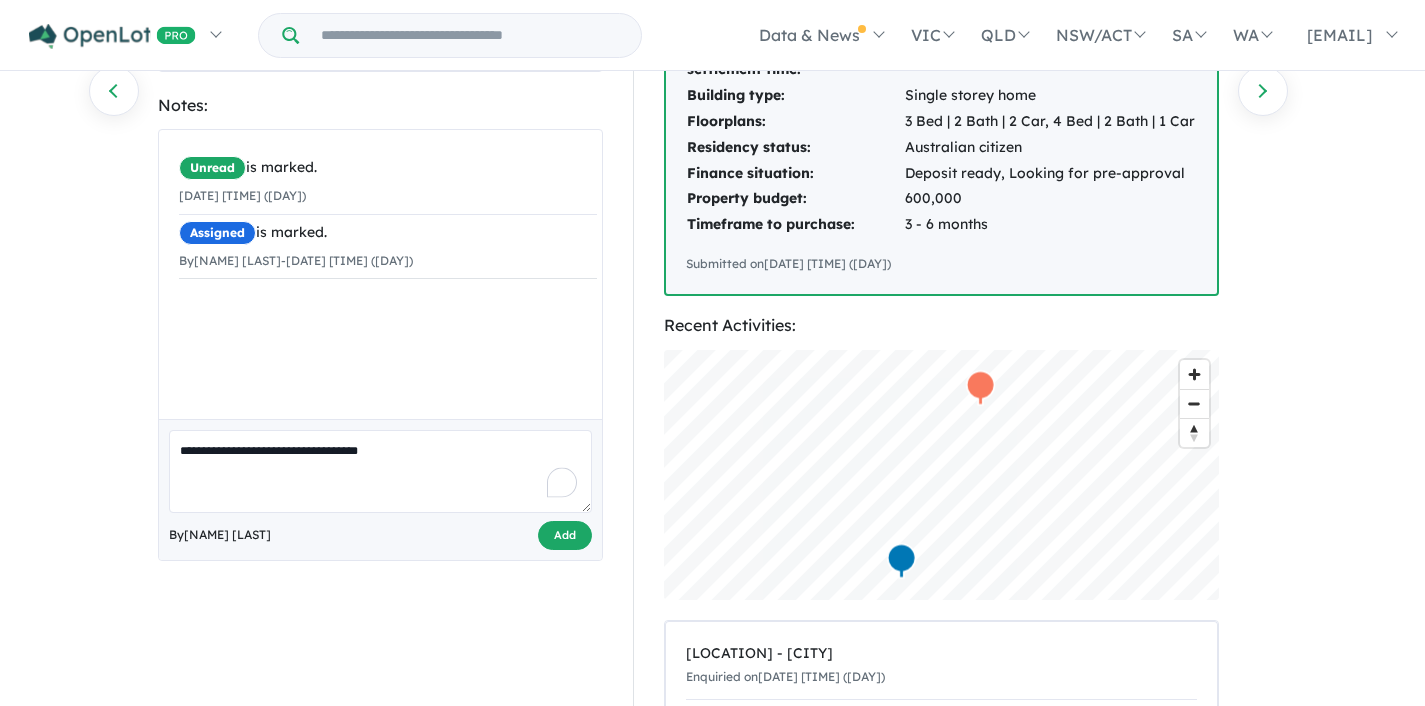type on "**********" 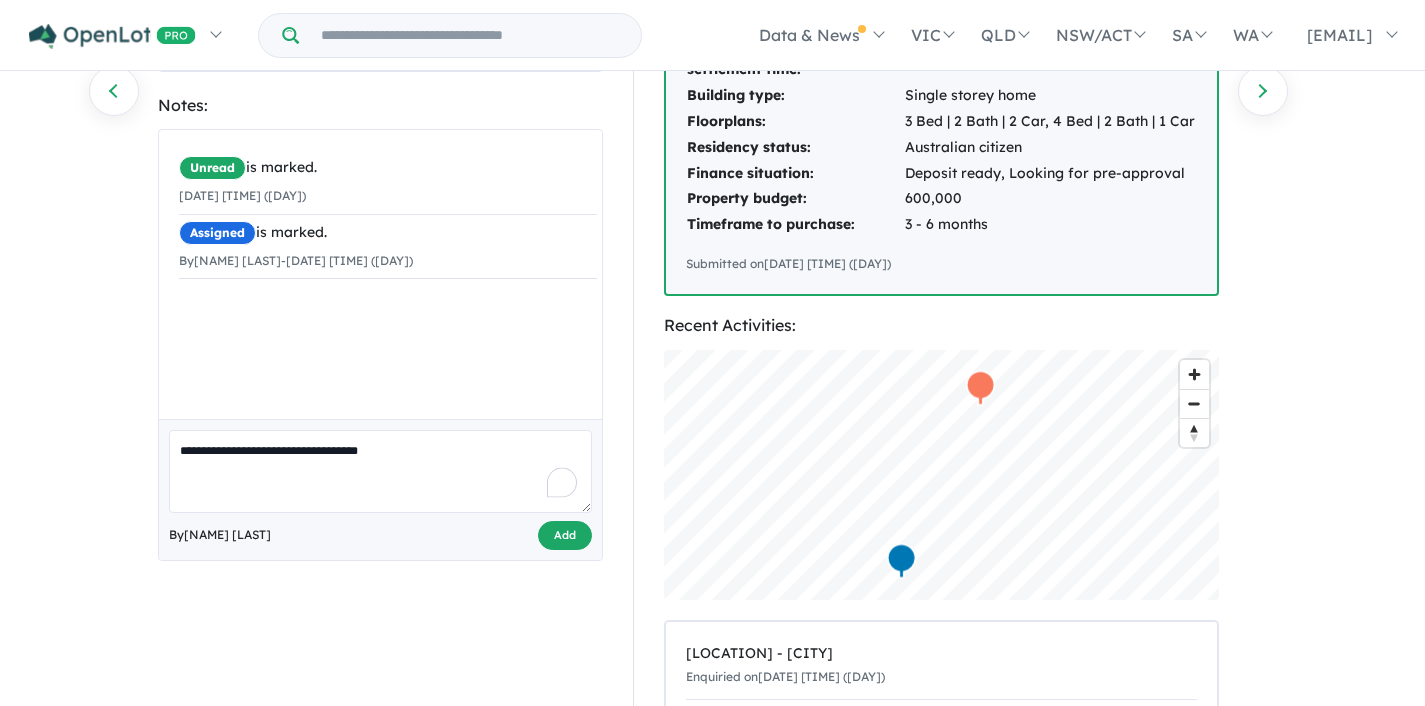 click on "Add" at bounding box center [565, 535] 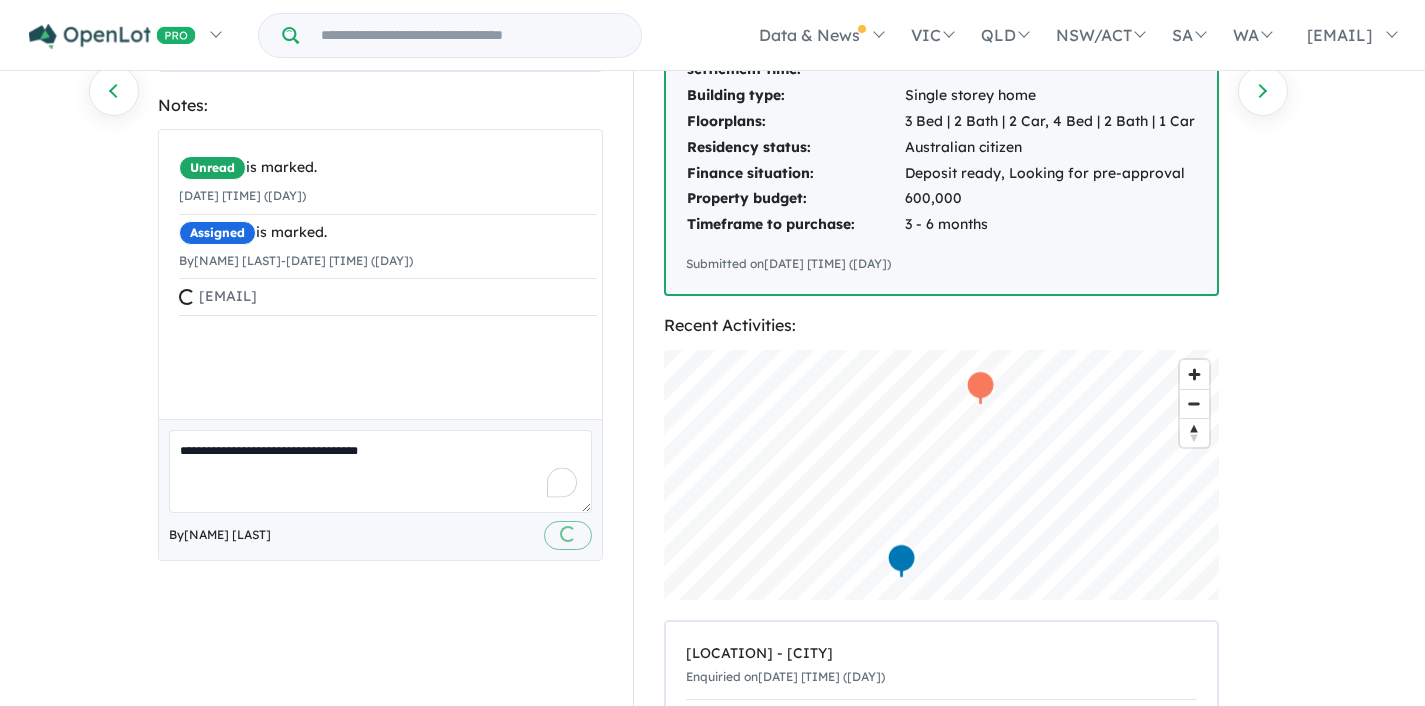 type 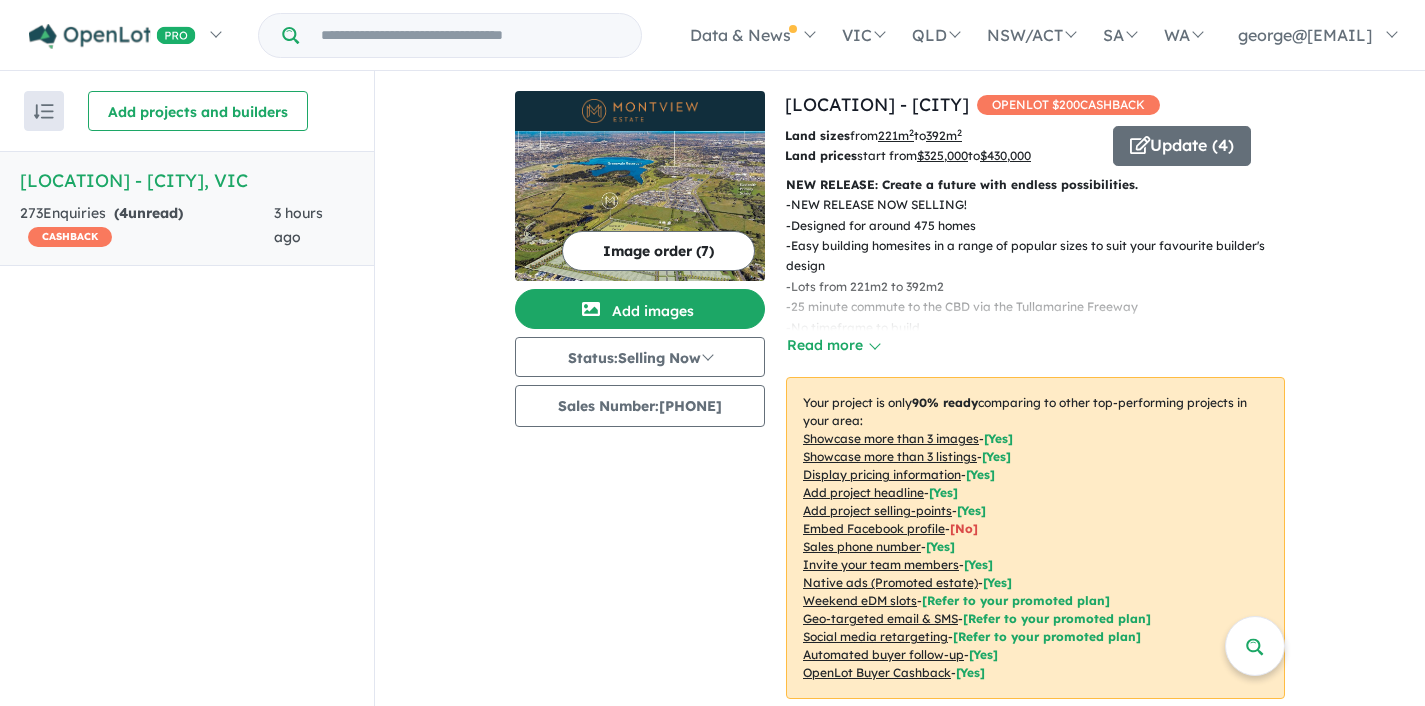 scroll, scrollTop: 3, scrollLeft: 0, axis: vertical 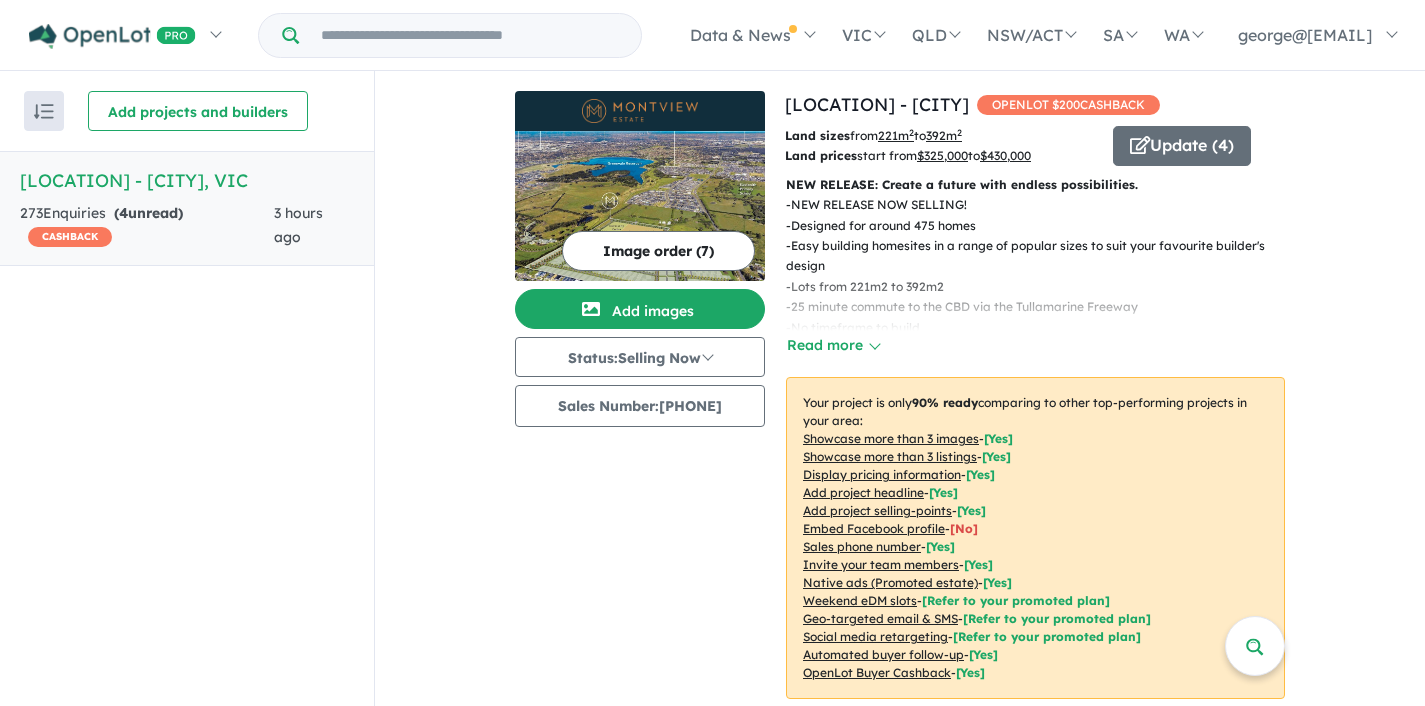 click on "( 4  unread)" at bounding box center (148, 213) 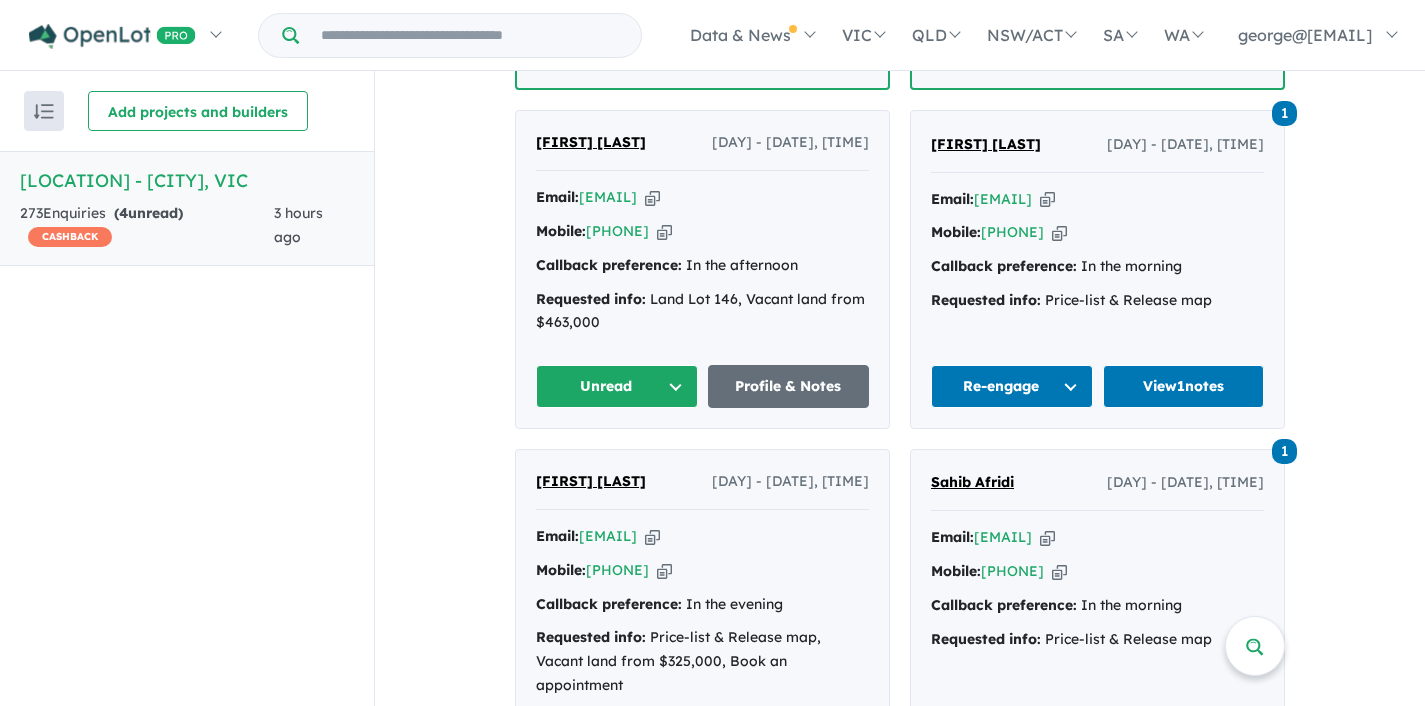 scroll, scrollTop: 1575, scrollLeft: 0, axis: vertical 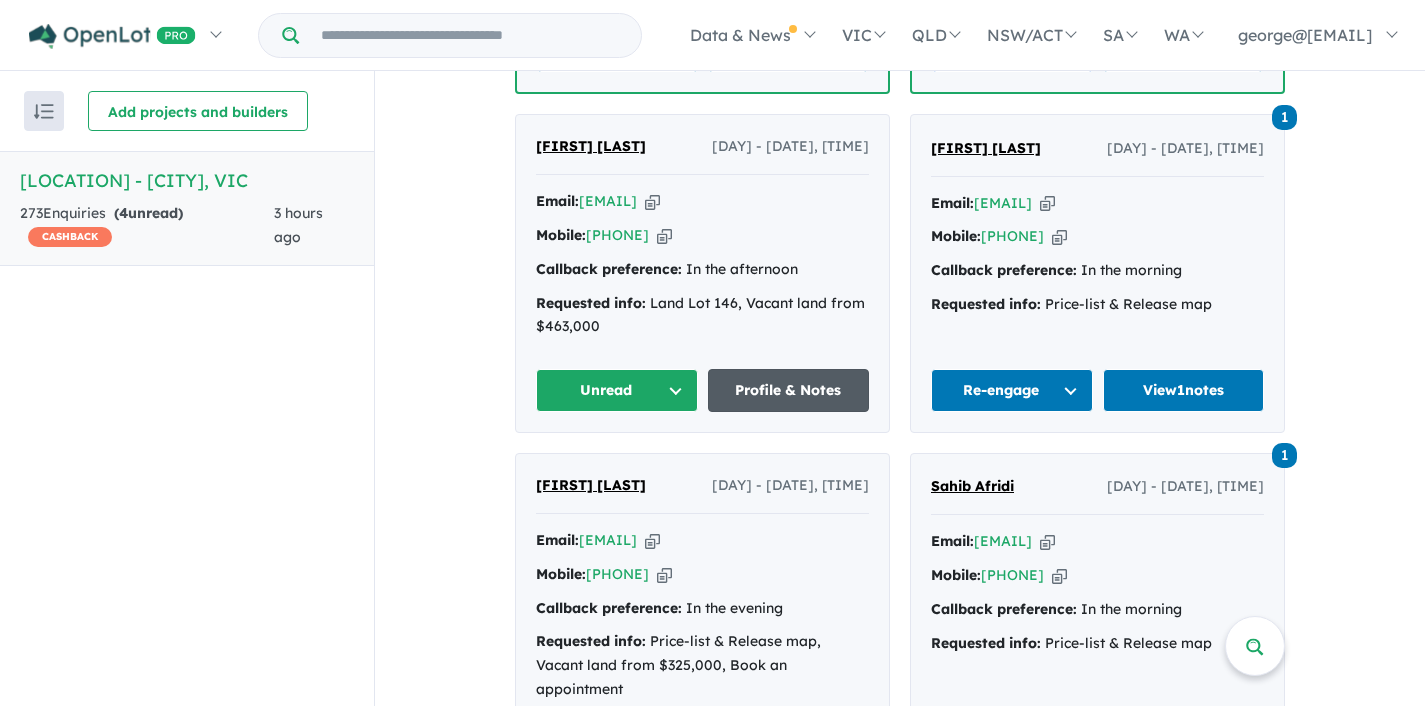 click on "Profile & Notes" at bounding box center [789, 390] 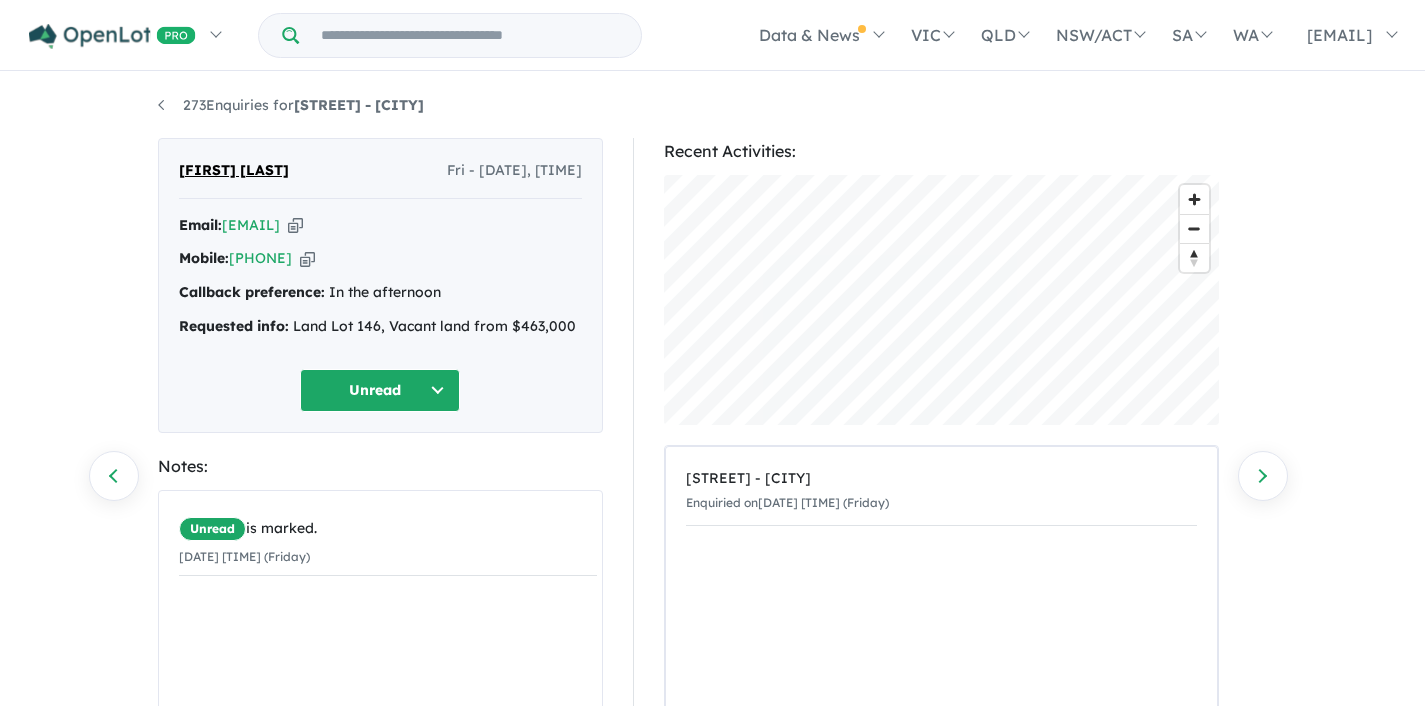scroll, scrollTop: 216, scrollLeft: 0, axis: vertical 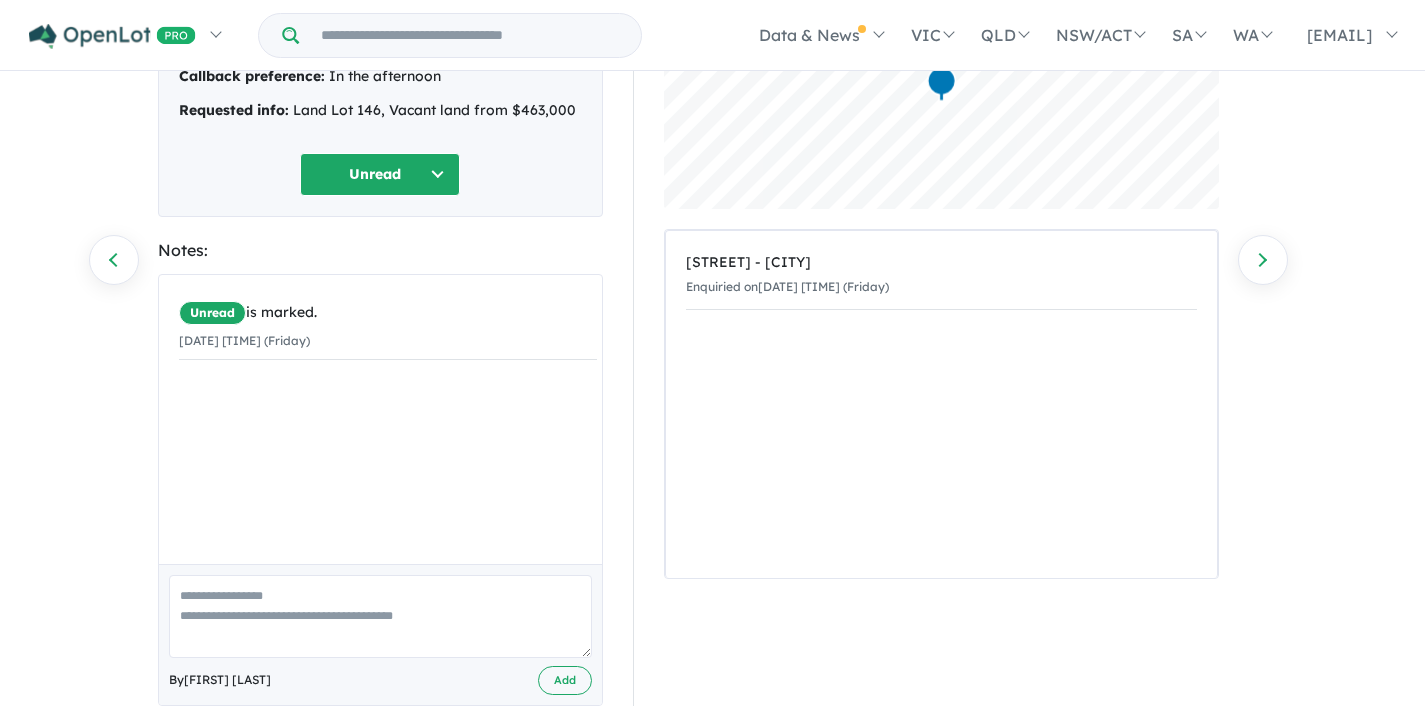 click on "Unread" at bounding box center (380, 174) 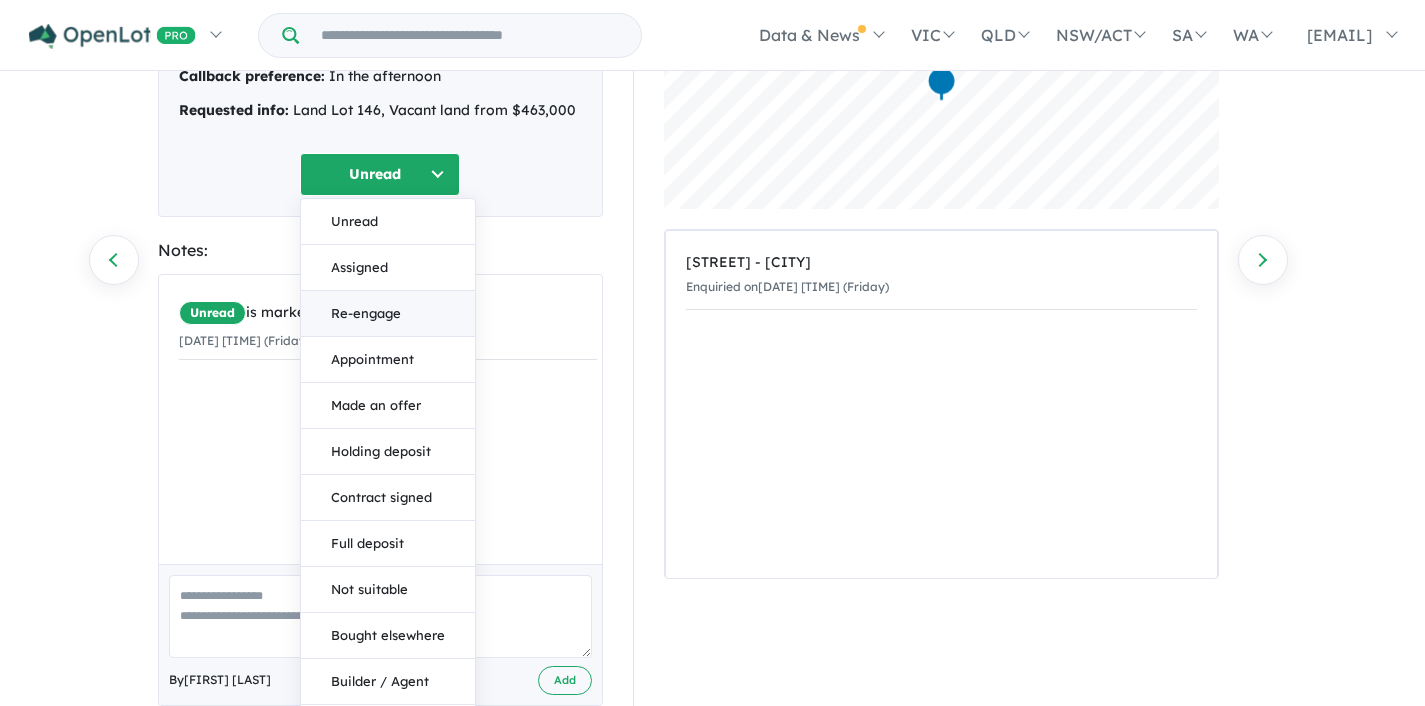 click on "Re-engage" at bounding box center (388, 314) 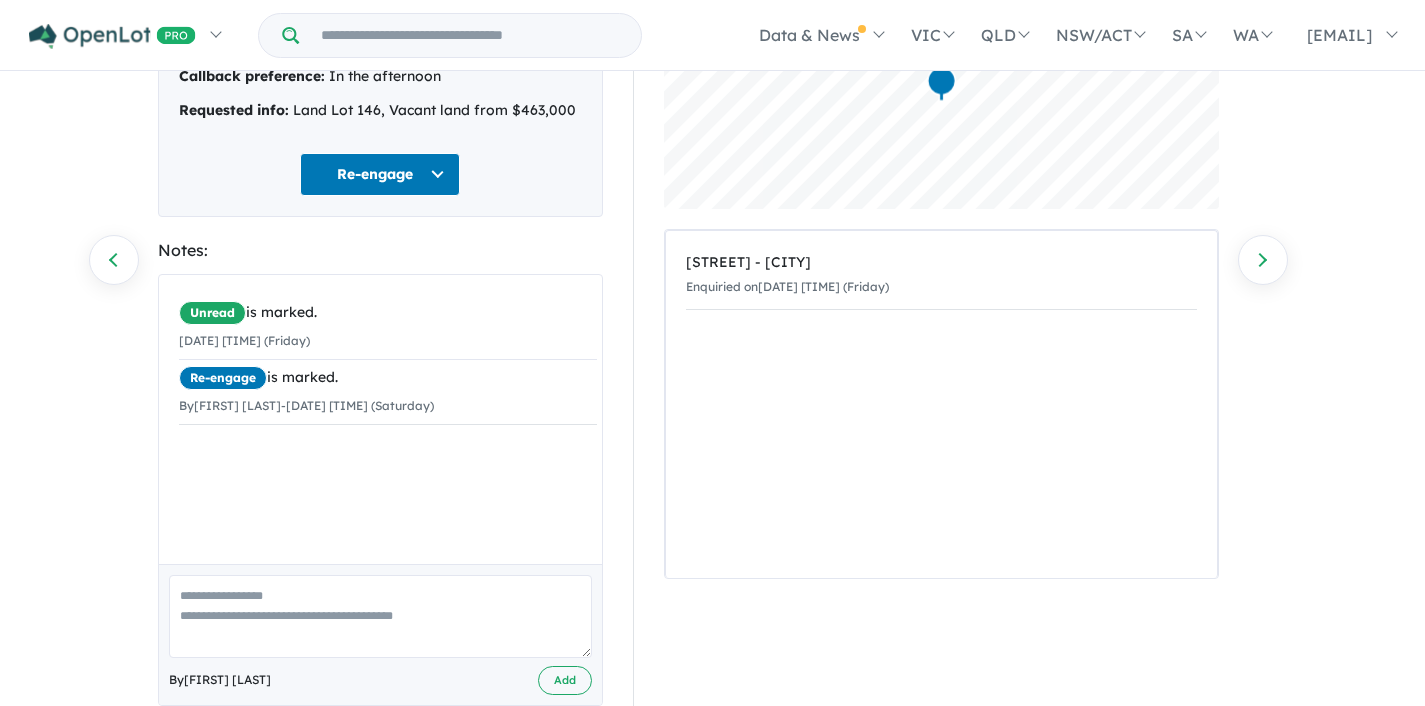 click at bounding box center (380, 616) 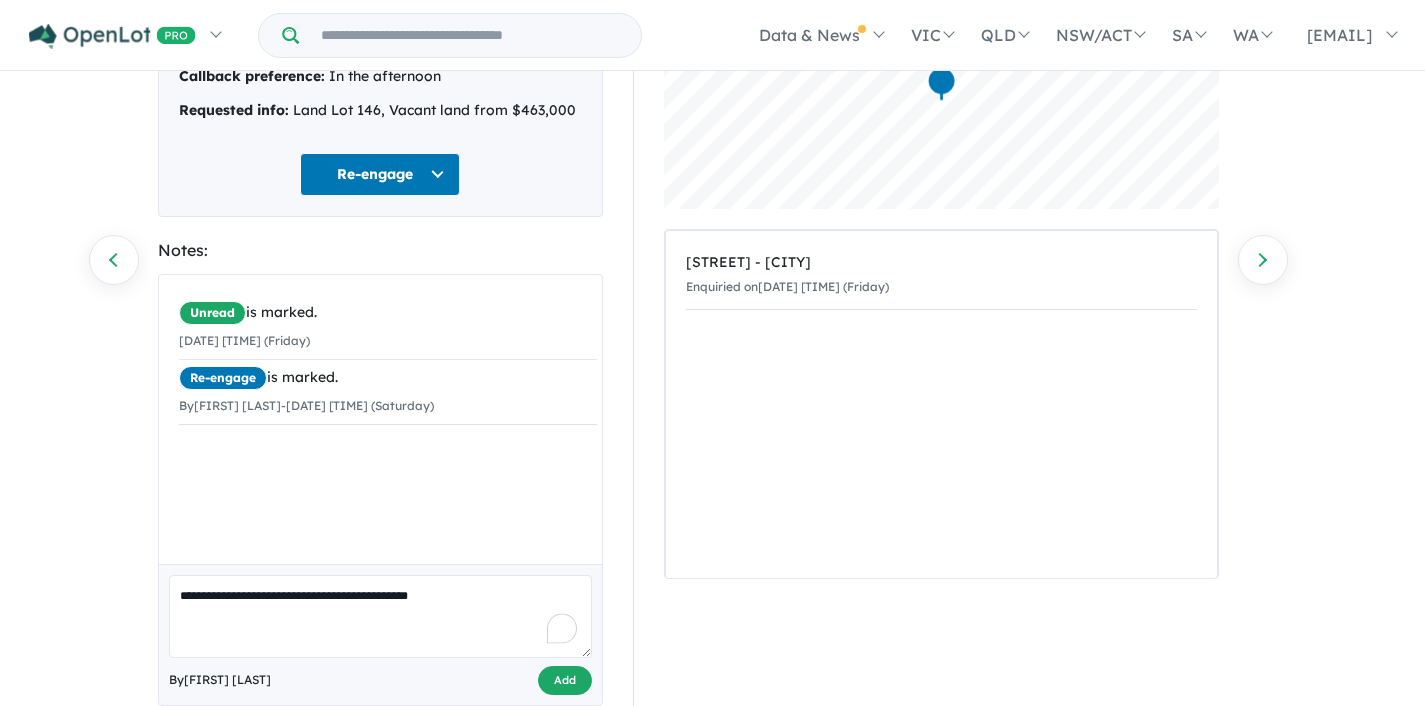 type on "**********" 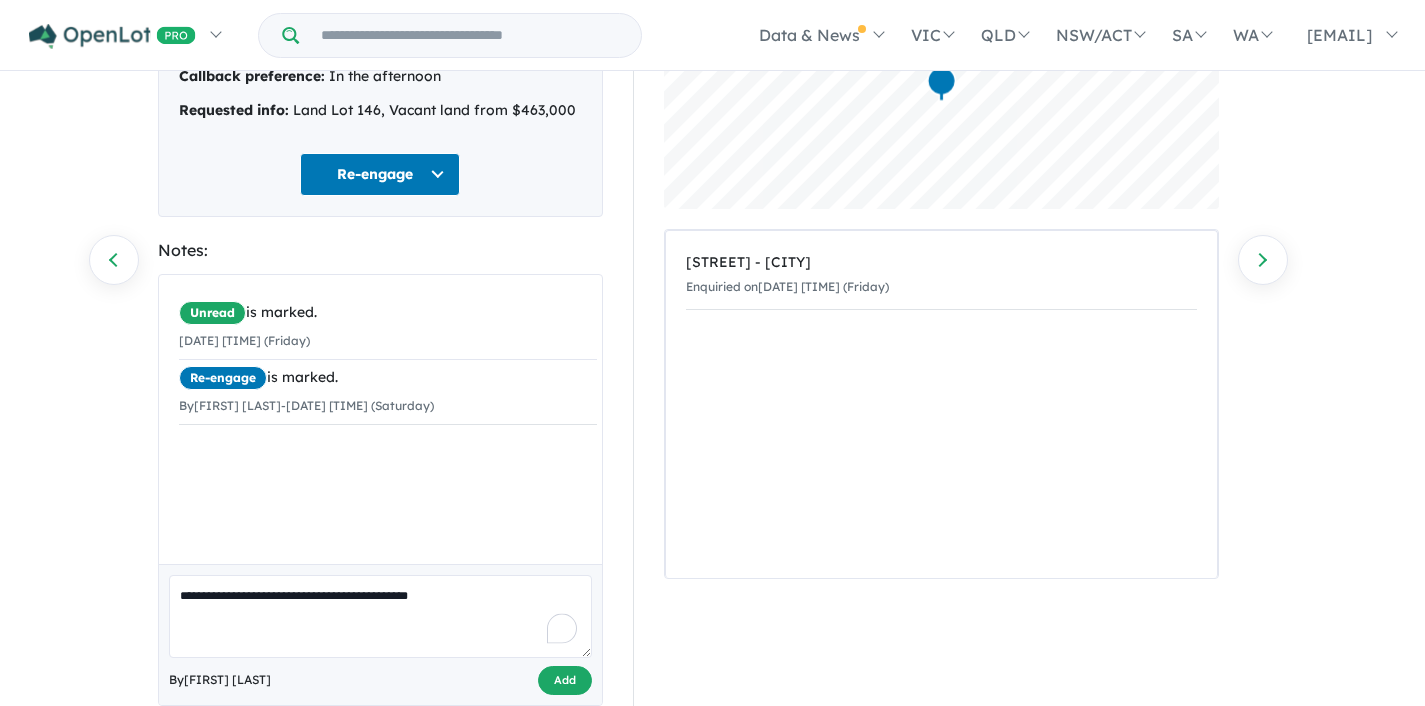 click on "Add" at bounding box center (565, 680) 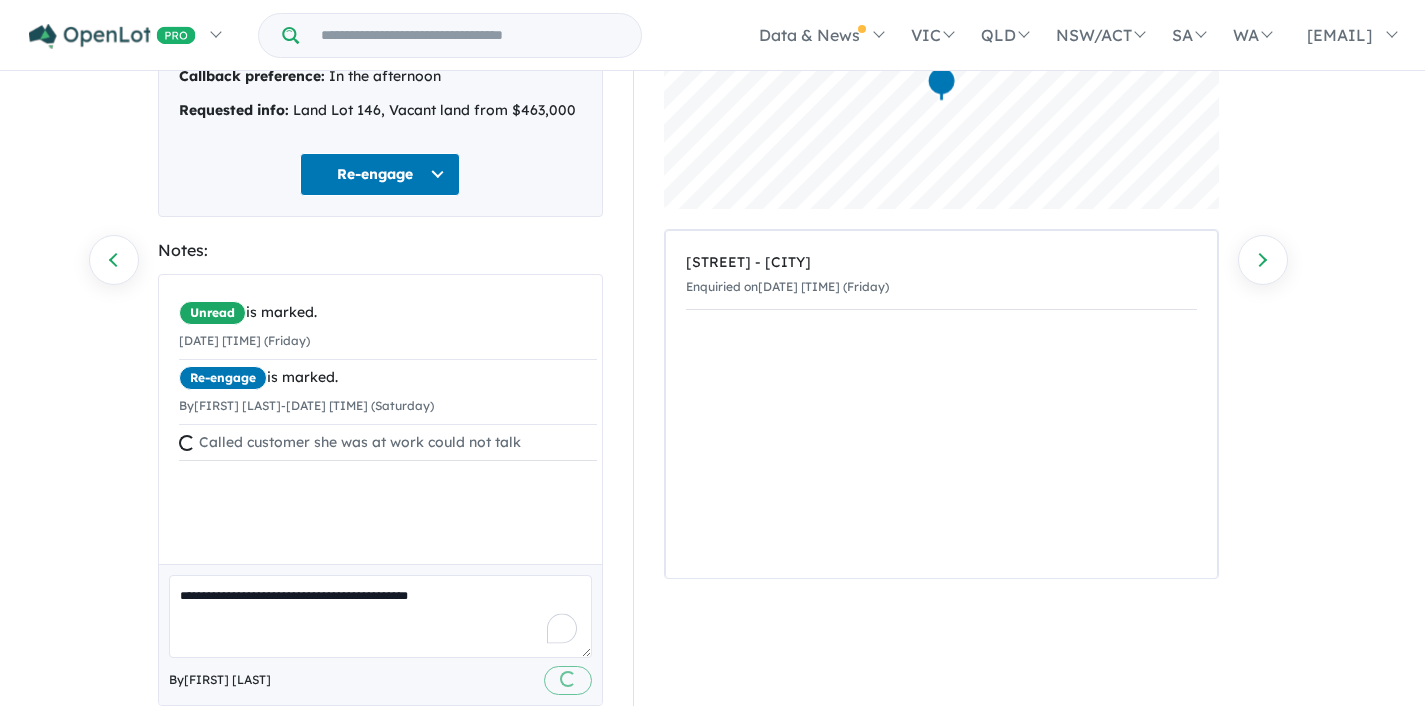 type 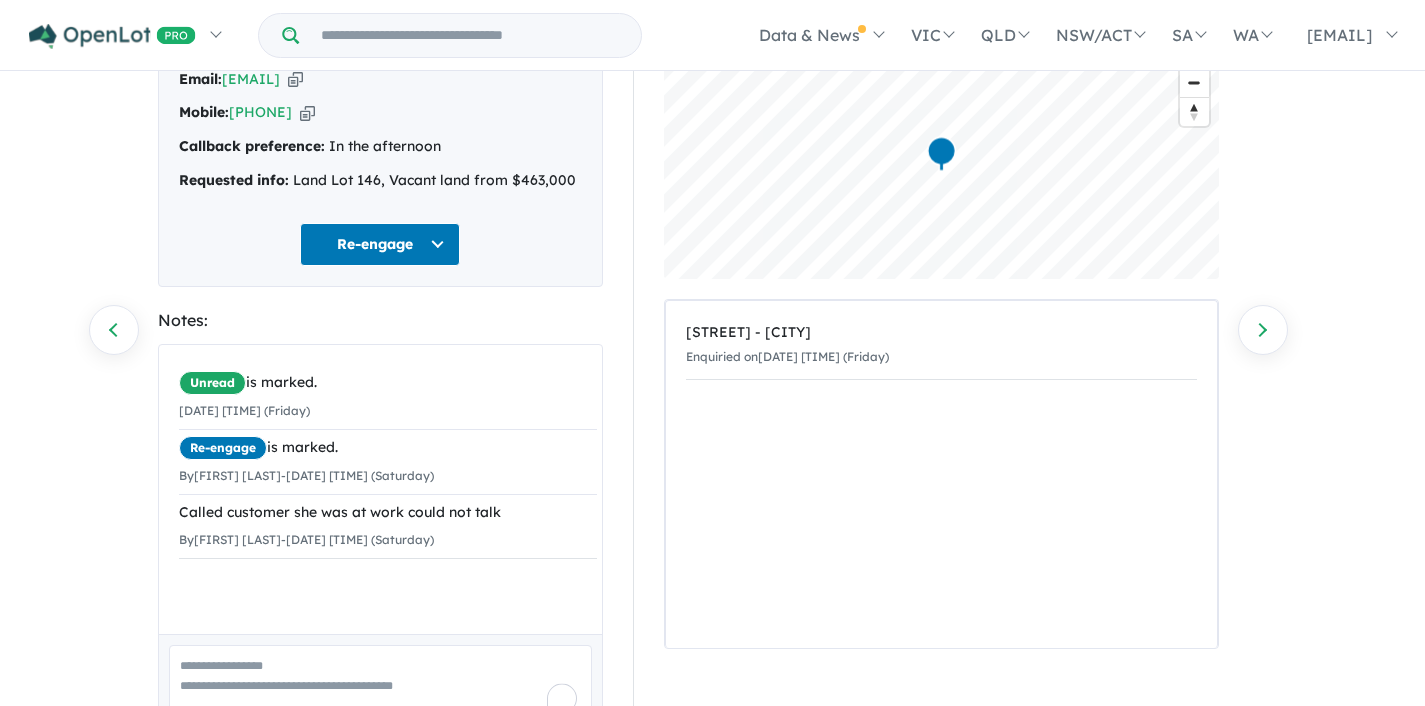 scroll, scrollTop: 0, scrollLeft: 0, axis: both 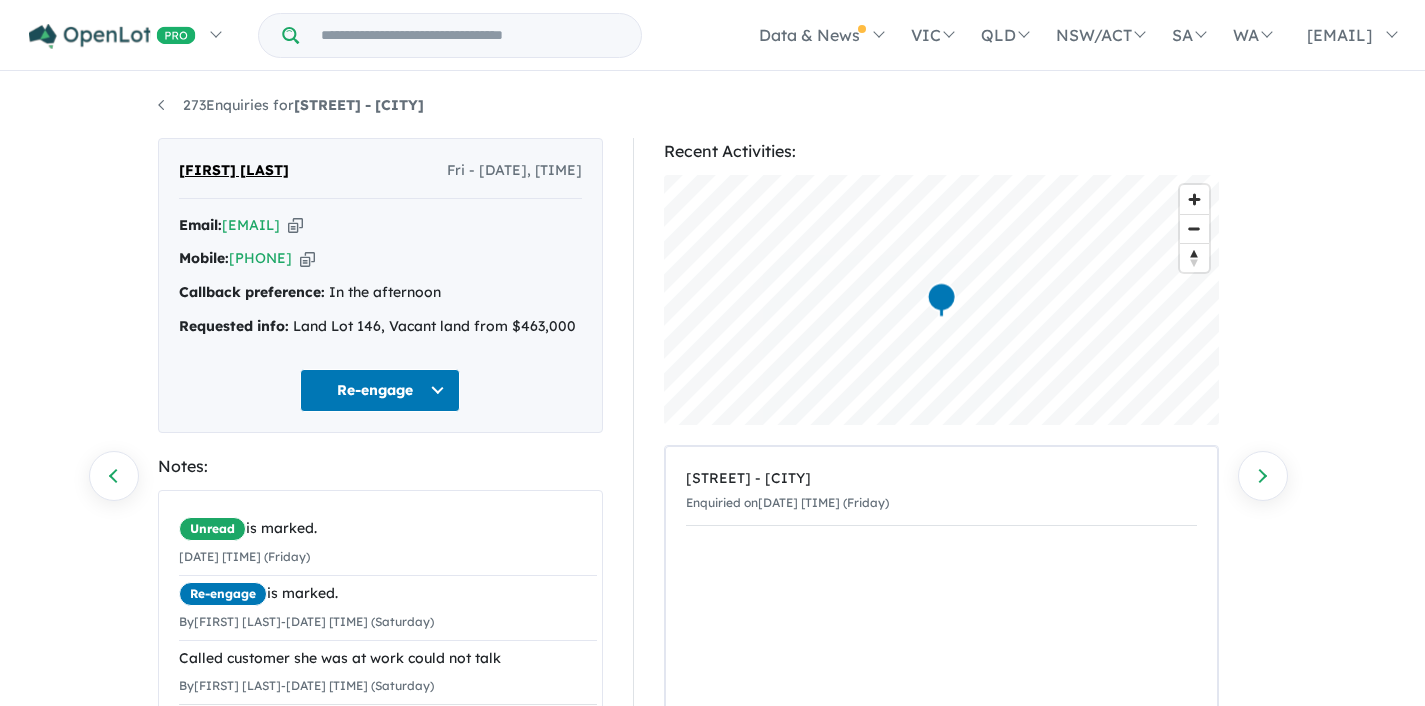 click at bounding box center [295, 225] 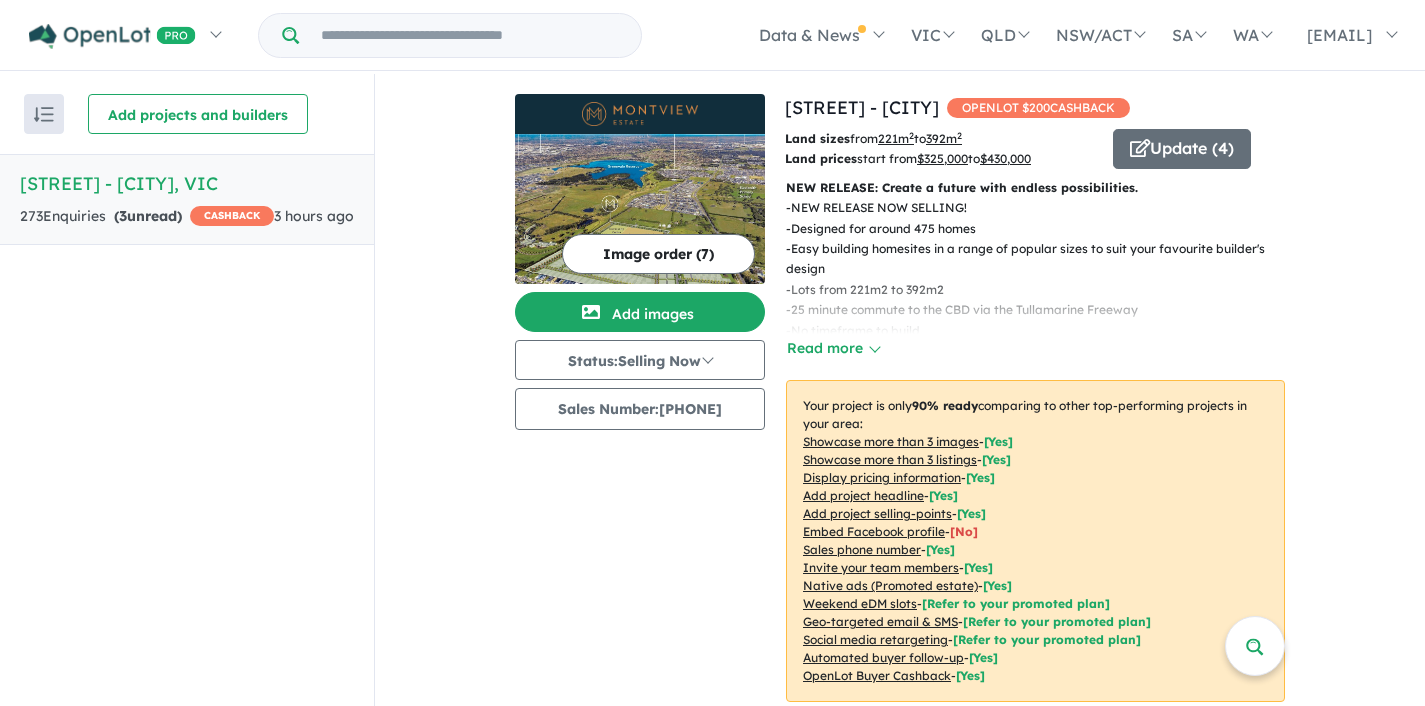 scroll, scrollTop: 3, scrollLeft: 0, axis: vertical 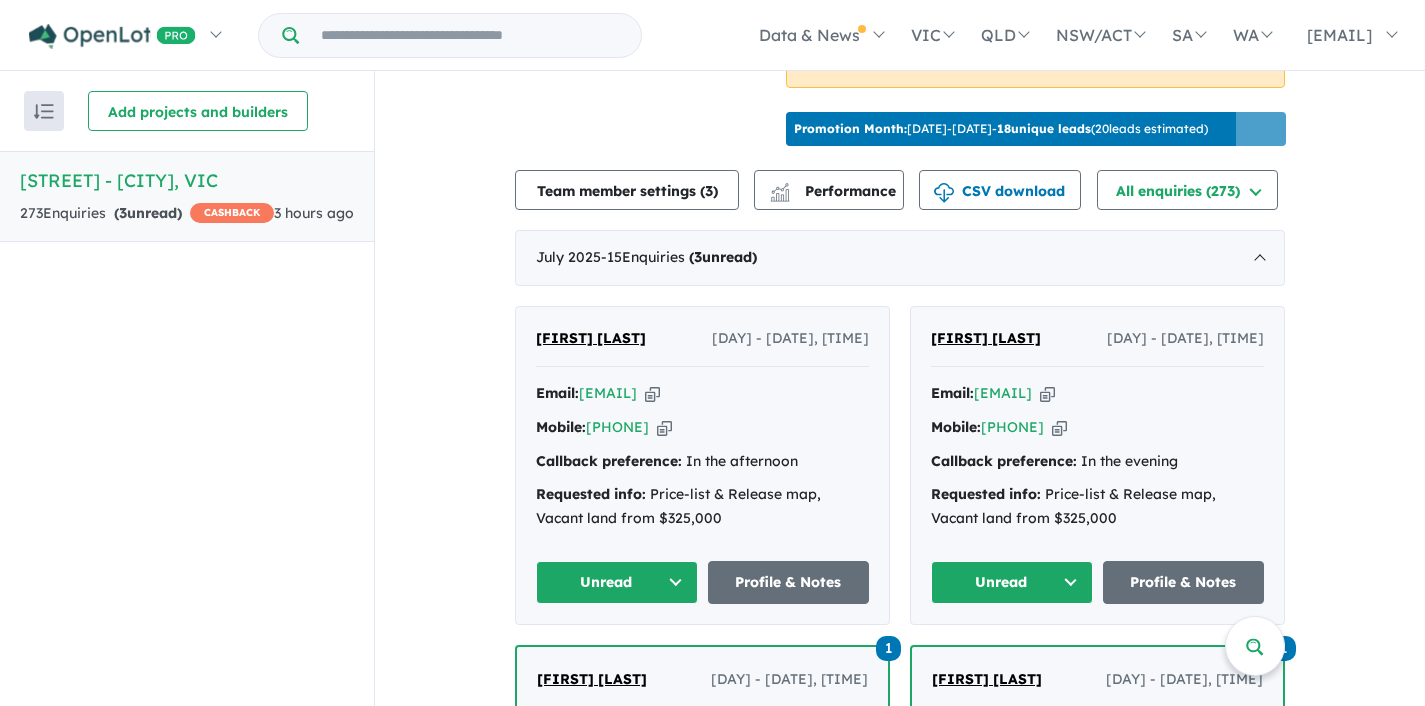 click at bounding box center (652, 393) 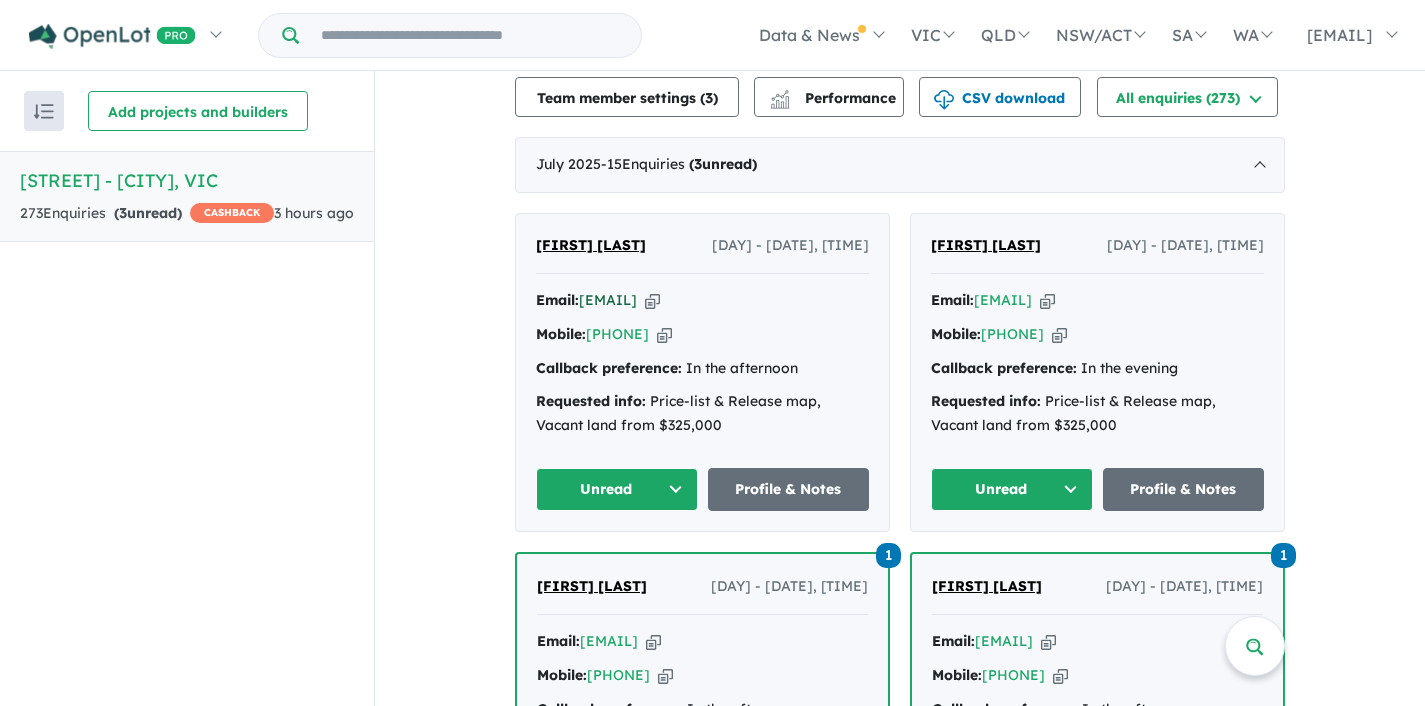 scroll, scrollTop: 806, scrollLeft: 0, axis: vertical 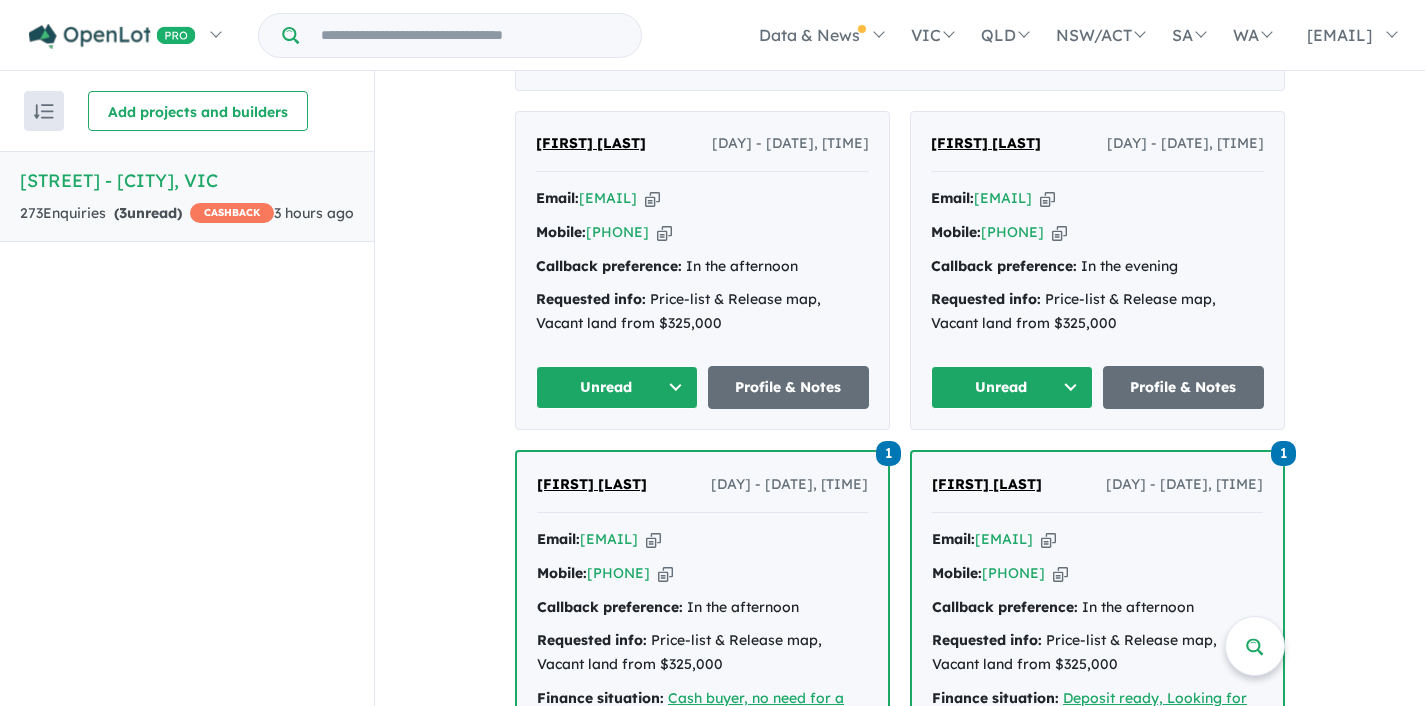 click on "Unread" at bounding box center (617, 387) 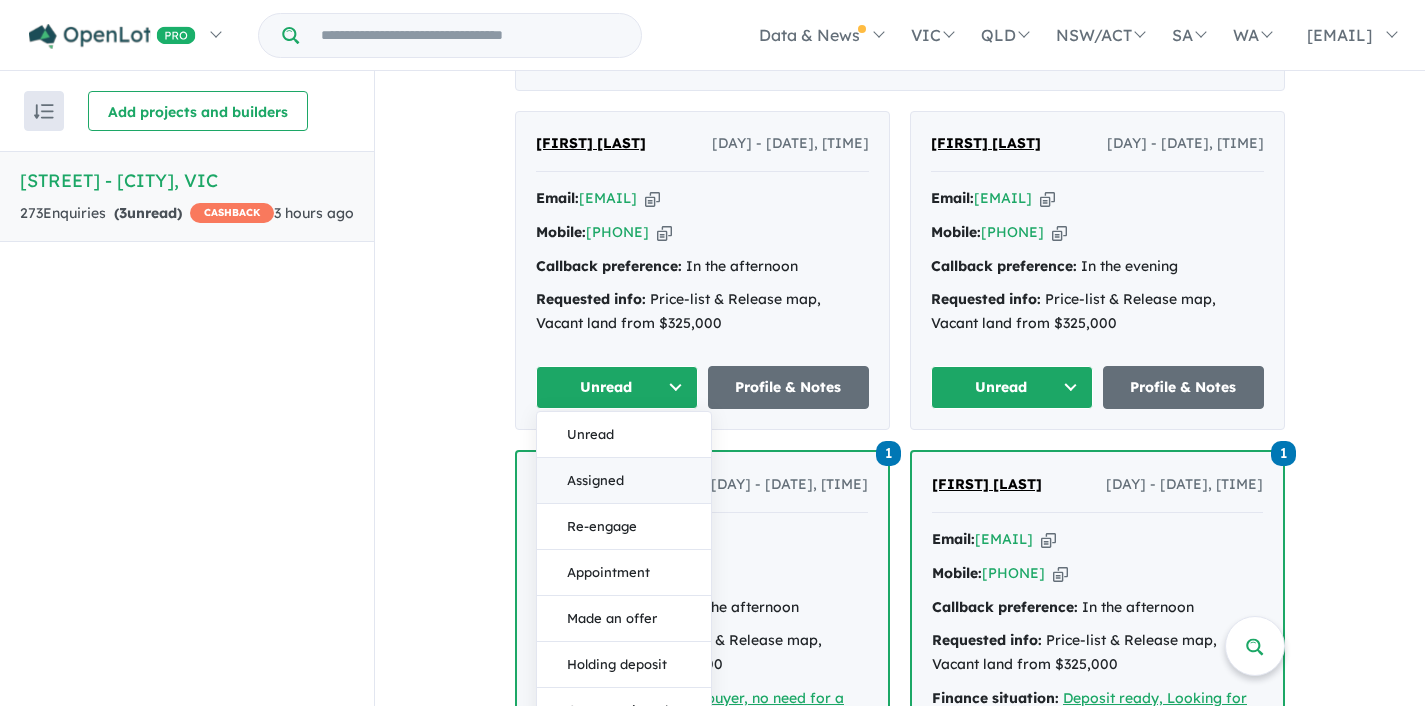 click on "Assigned" at bounding box center (624, 481) 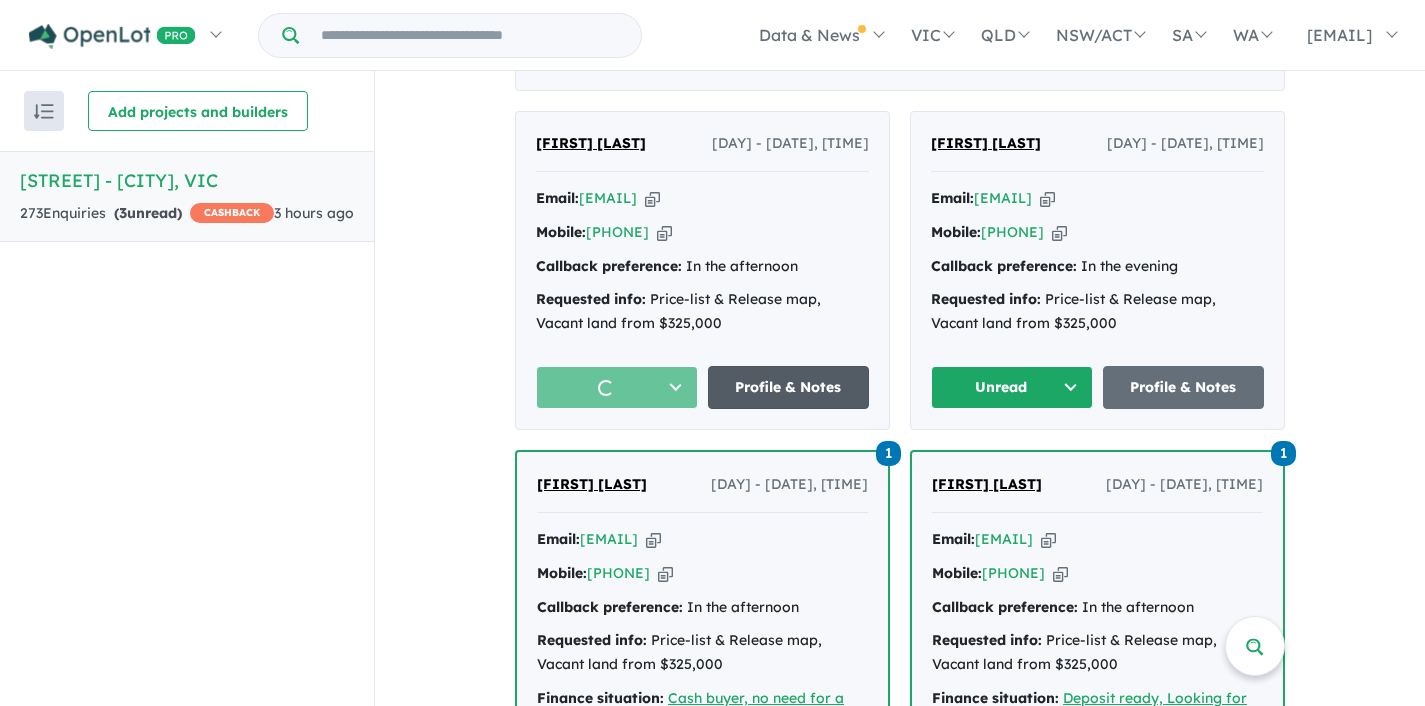 click on "Profile & Notes" at bounding box center [789, 387] 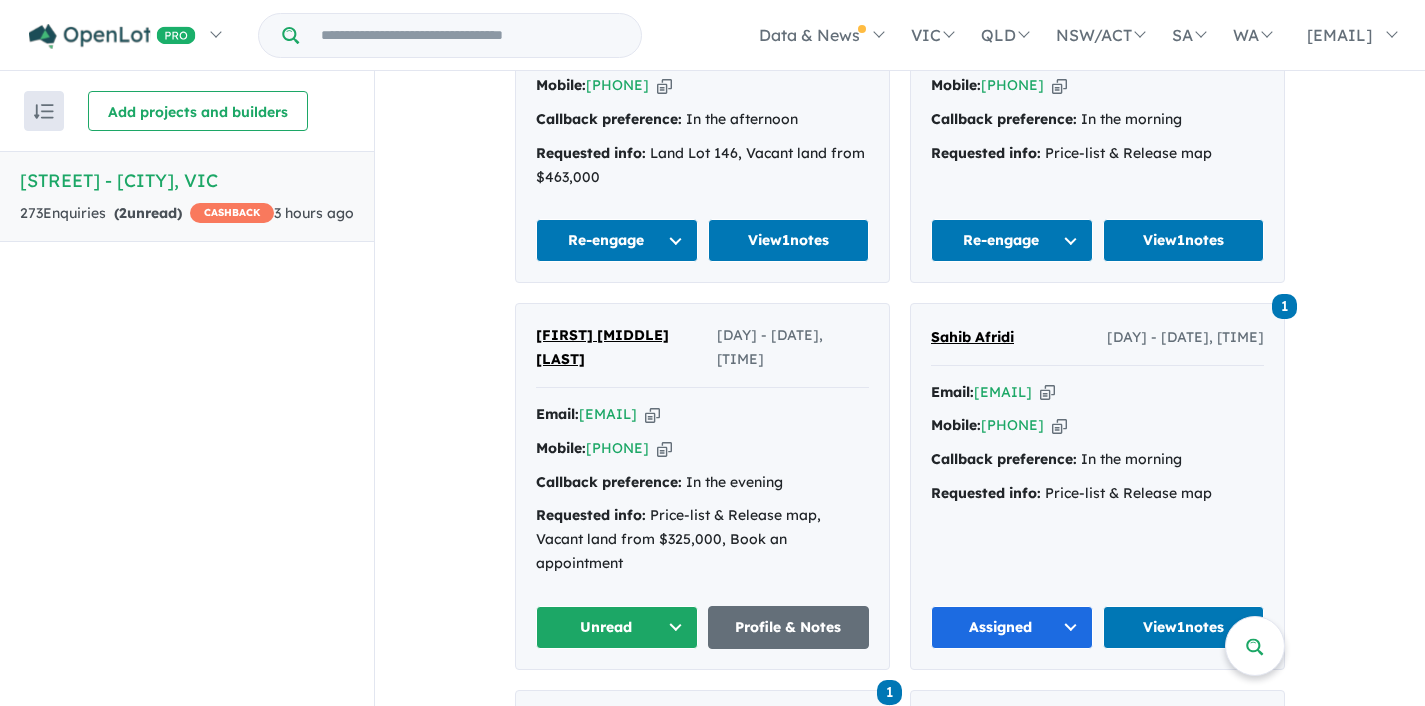 scroll, scrollTop: 1764, scrollLeft: 0, axis: vertical 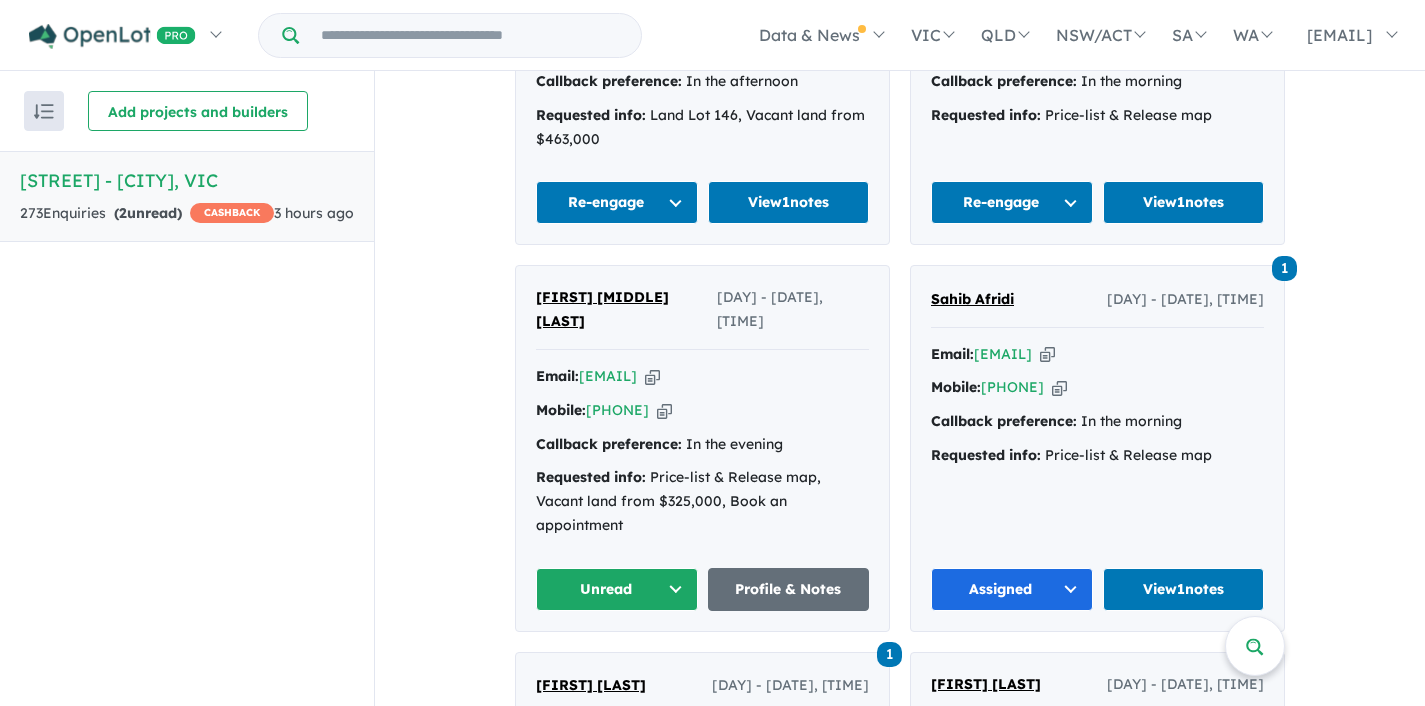 click at bounding box center (652, 376) 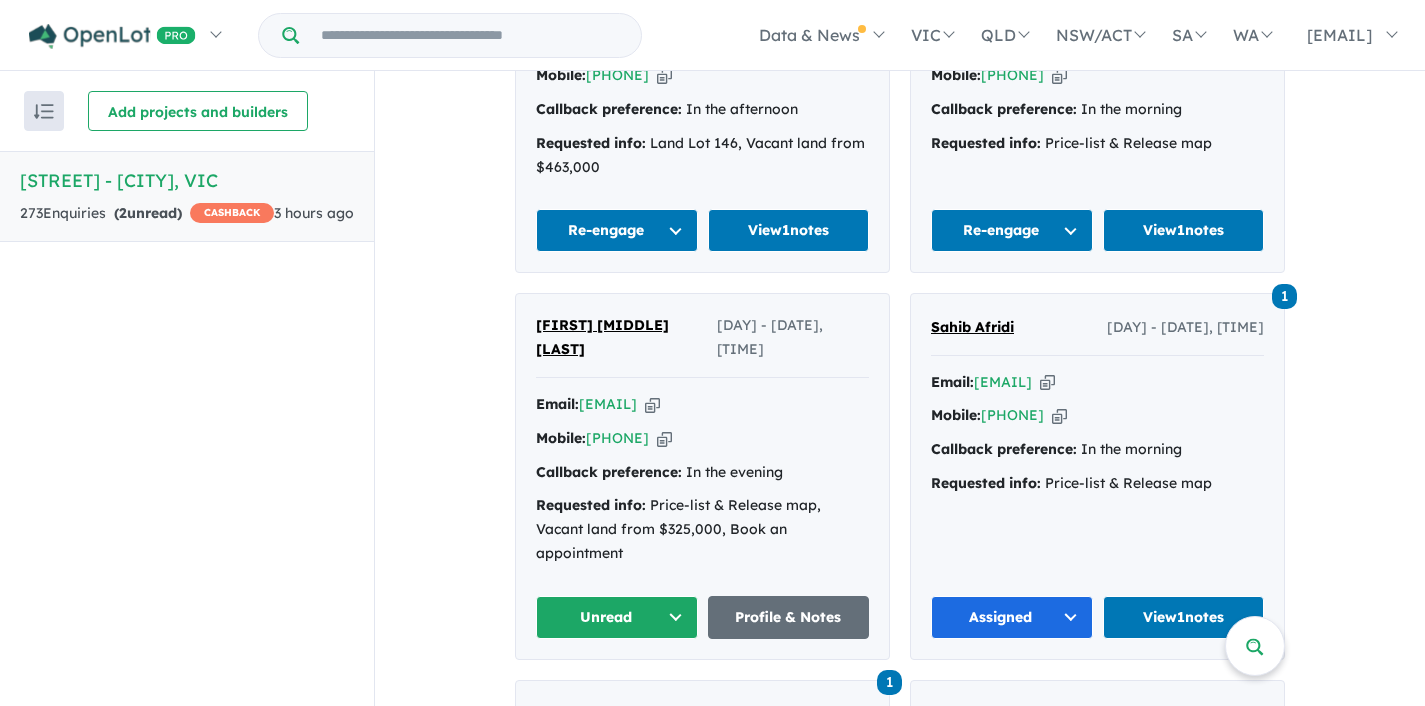 scroll, scrollTop: 1767, scrollLeft: 0, axis: vertical 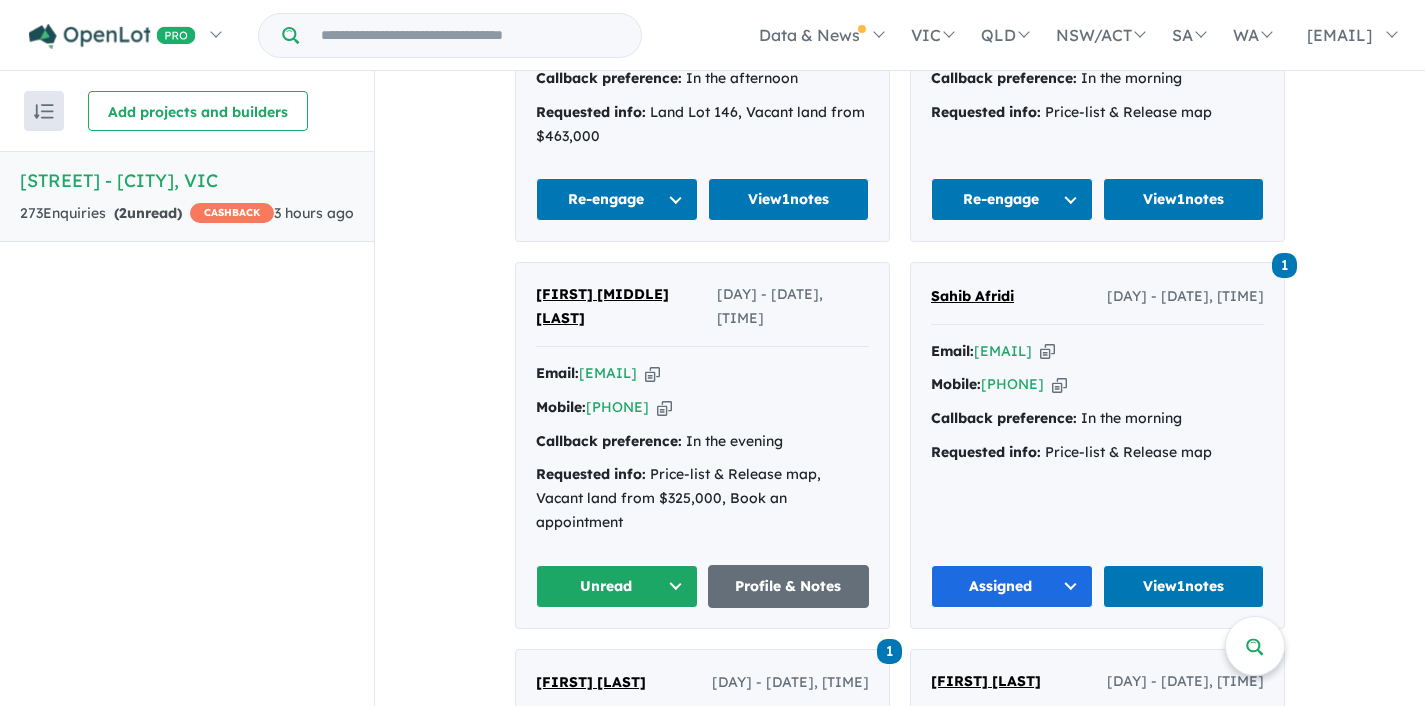 click on "Unread" at bounding box center [617, 586] 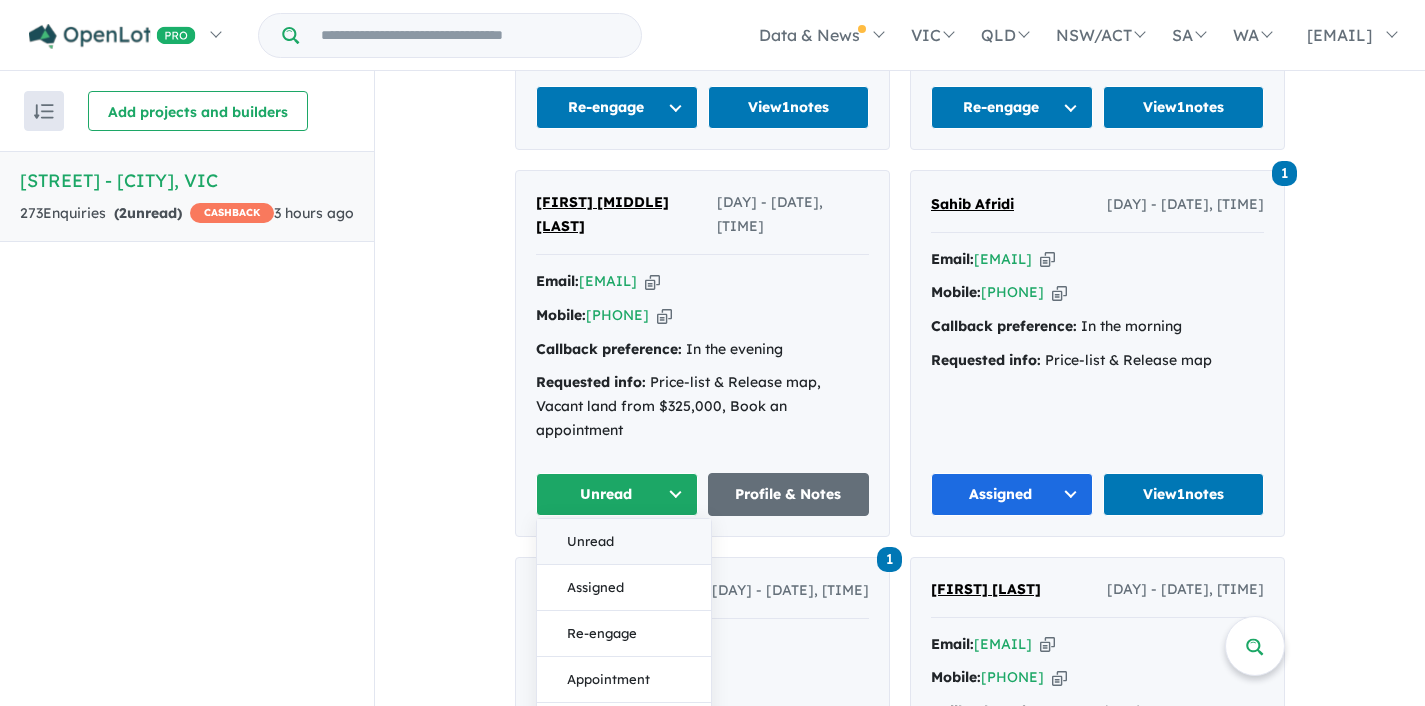 scroll, scrollTop: 1899, scrollLeft: 0, axis: vertical 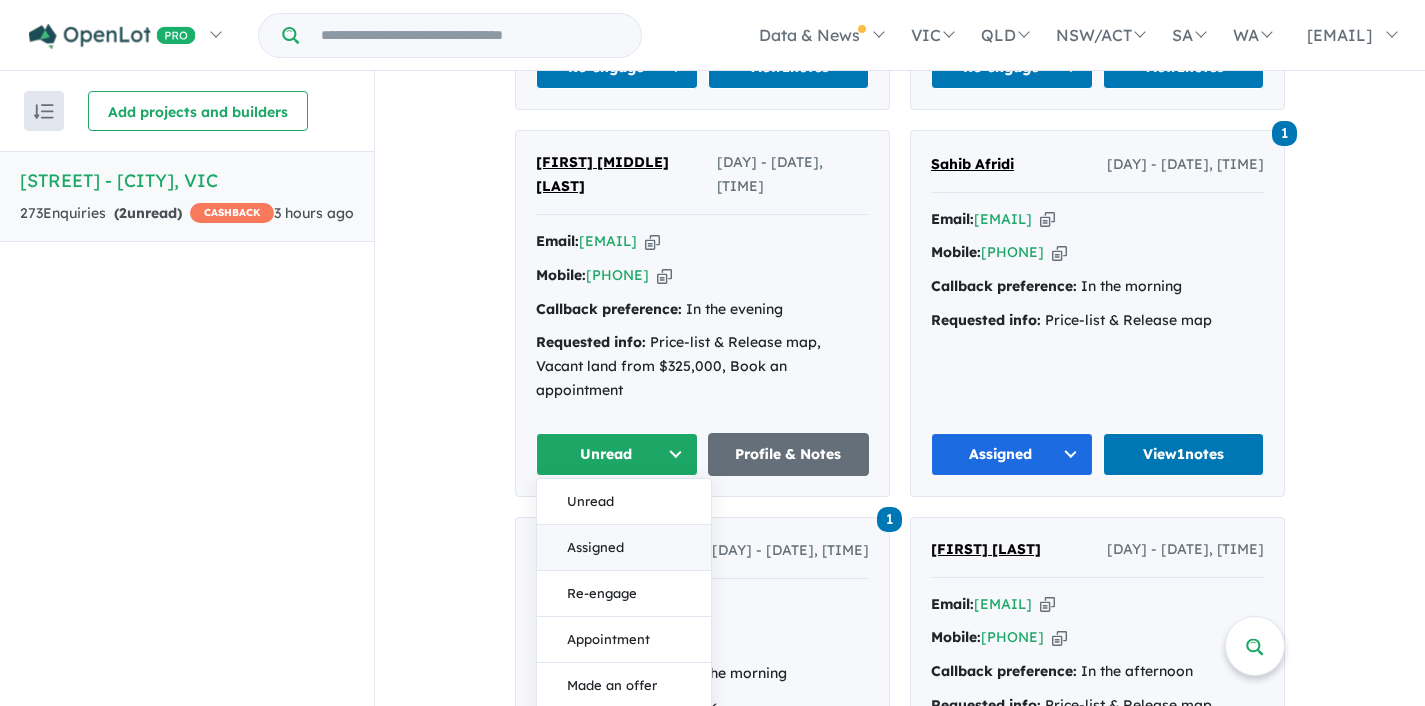 click on "Assigned" at bounding box center [624, 548] 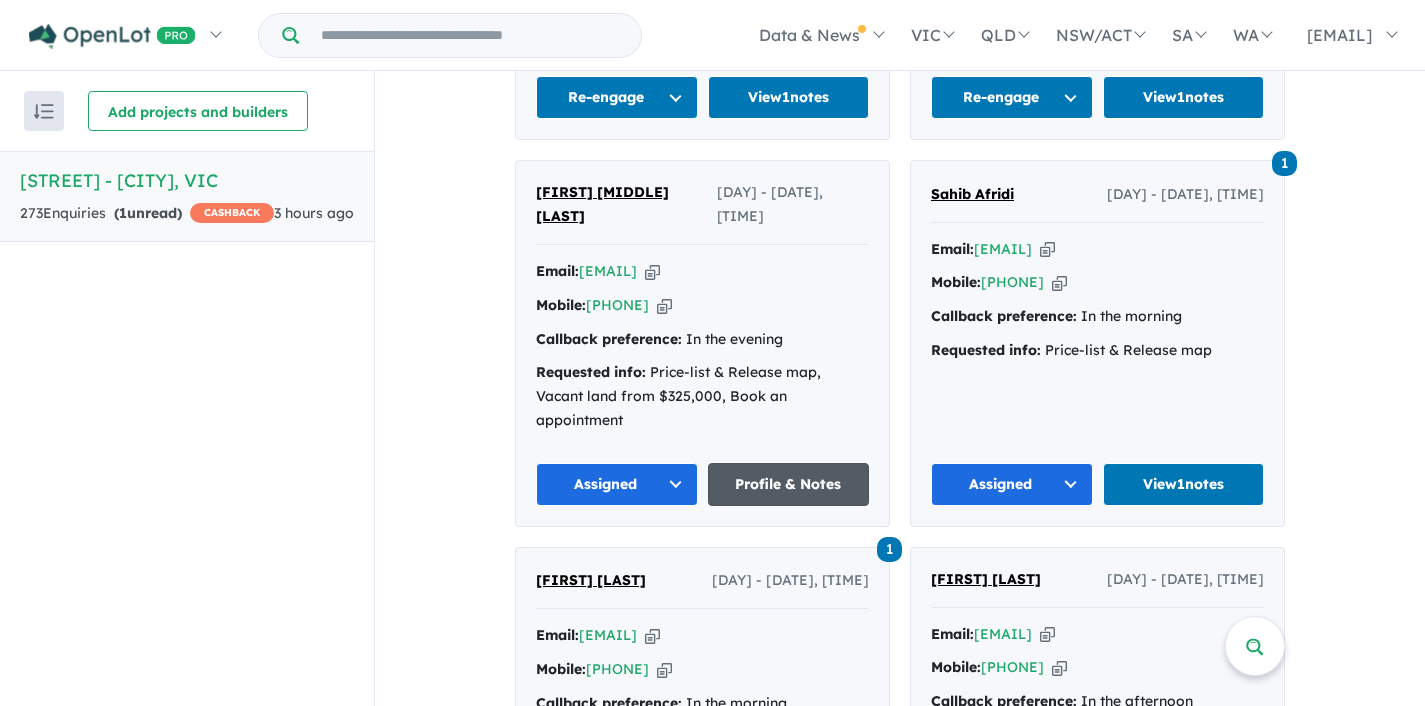 scroll, scrollTop: 1879, scrollLeft: 0, axis: vertical 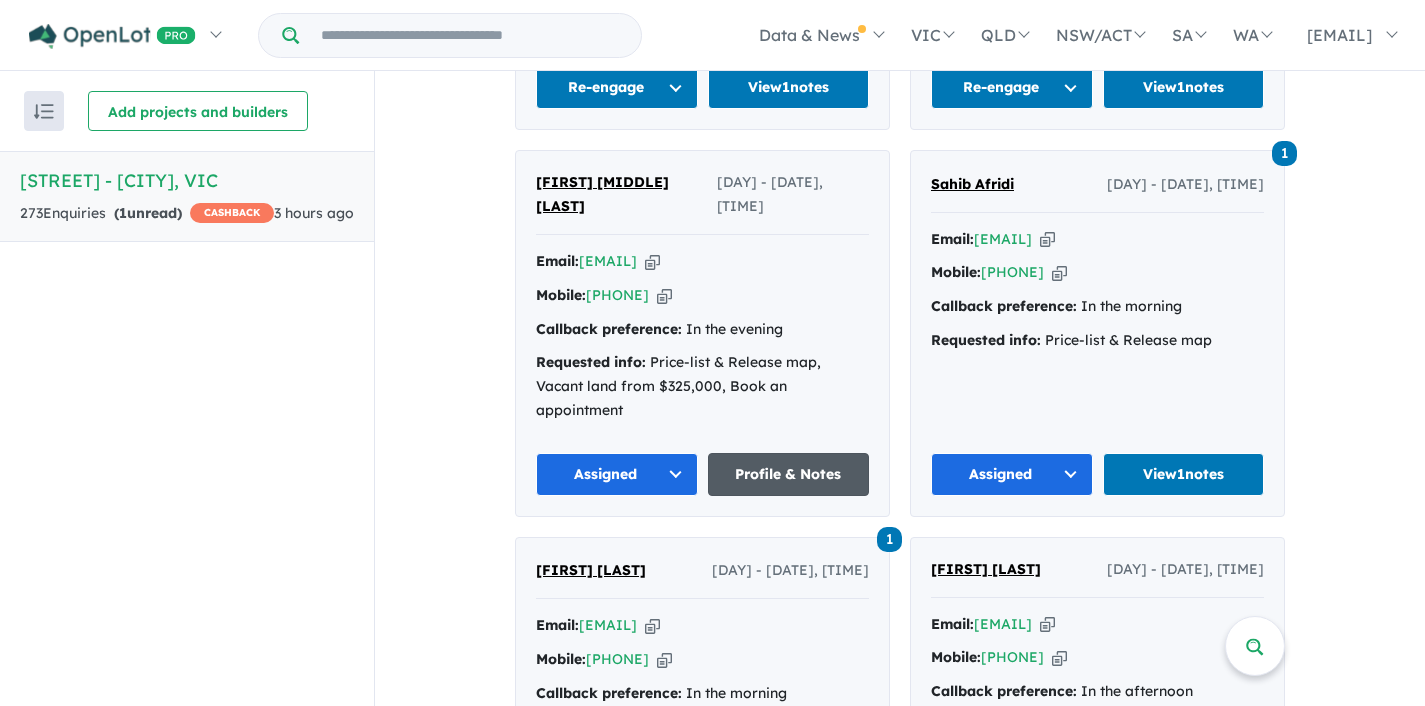 click on "Profile & Notes" at bounding box center [789, 474] 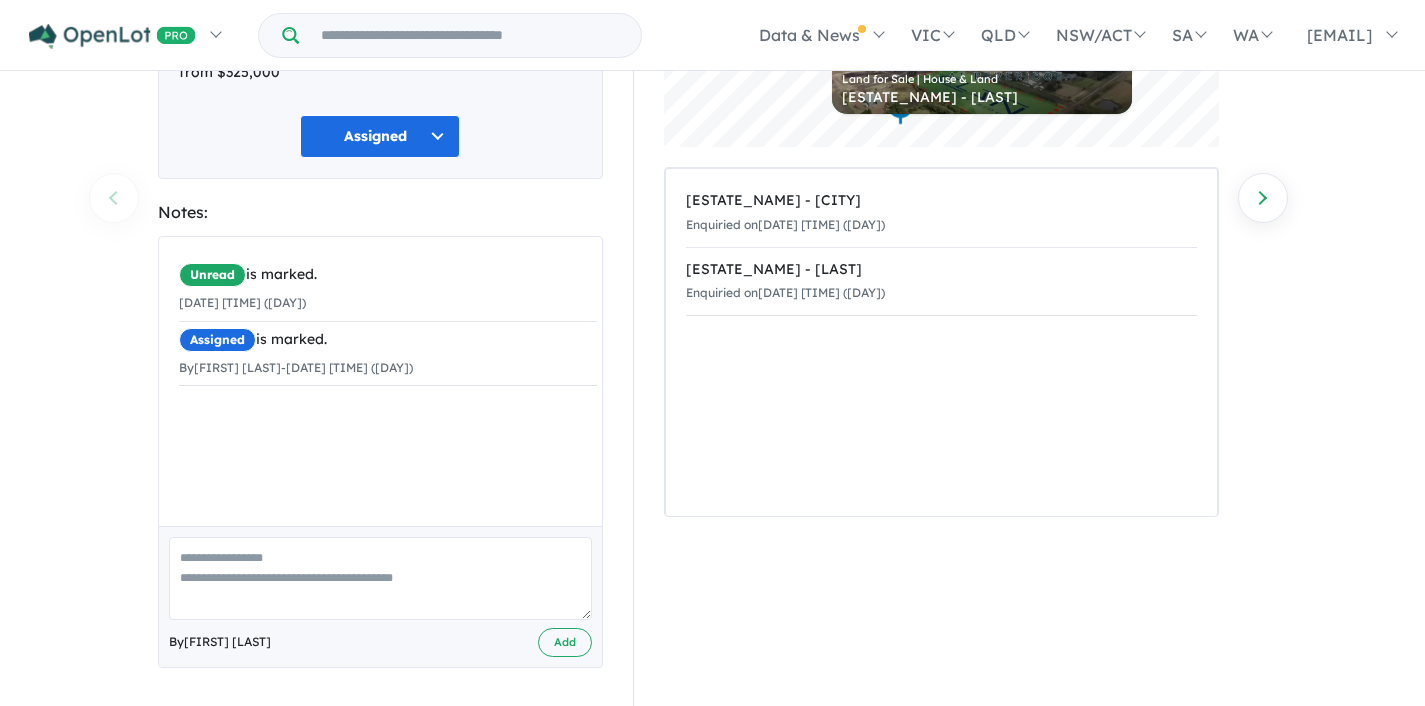 scroll, scrollTop: 242, scrollLeft: 0, axis: vertical 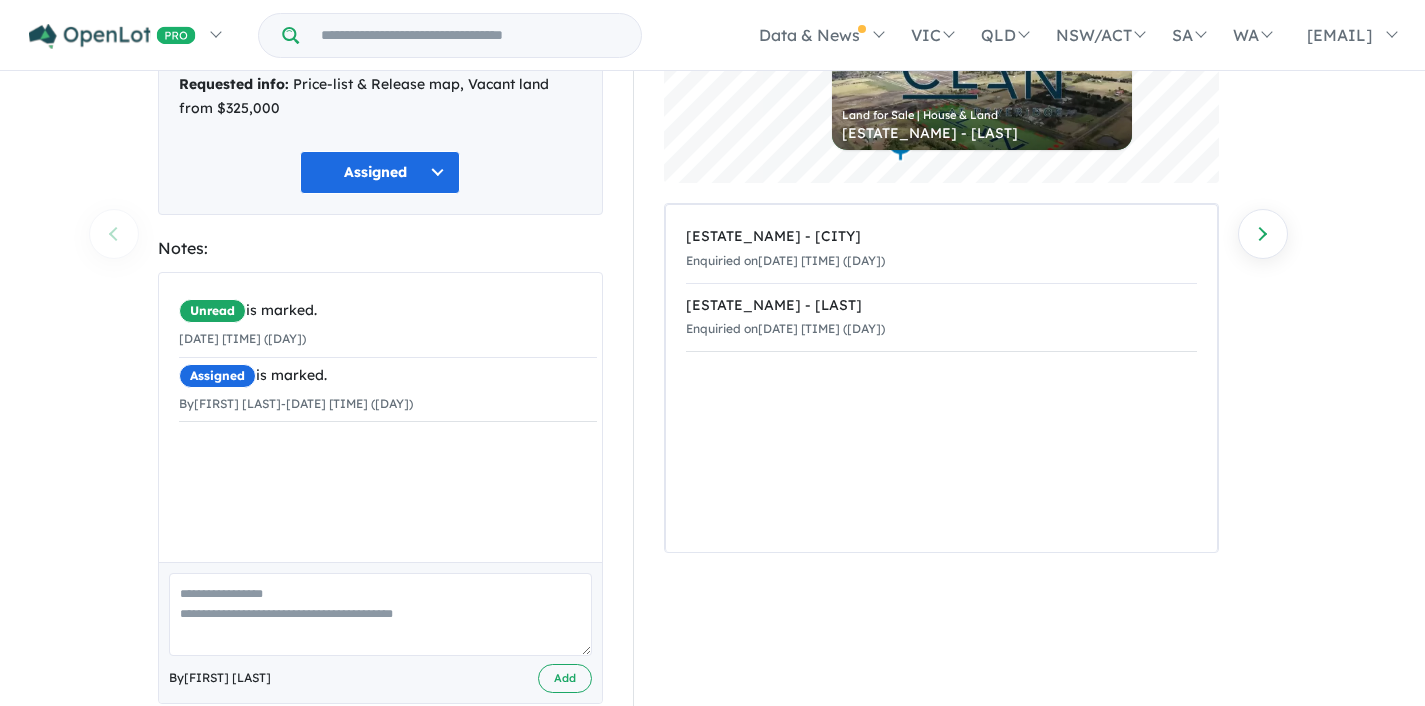 click at bounding box center [380, 614] 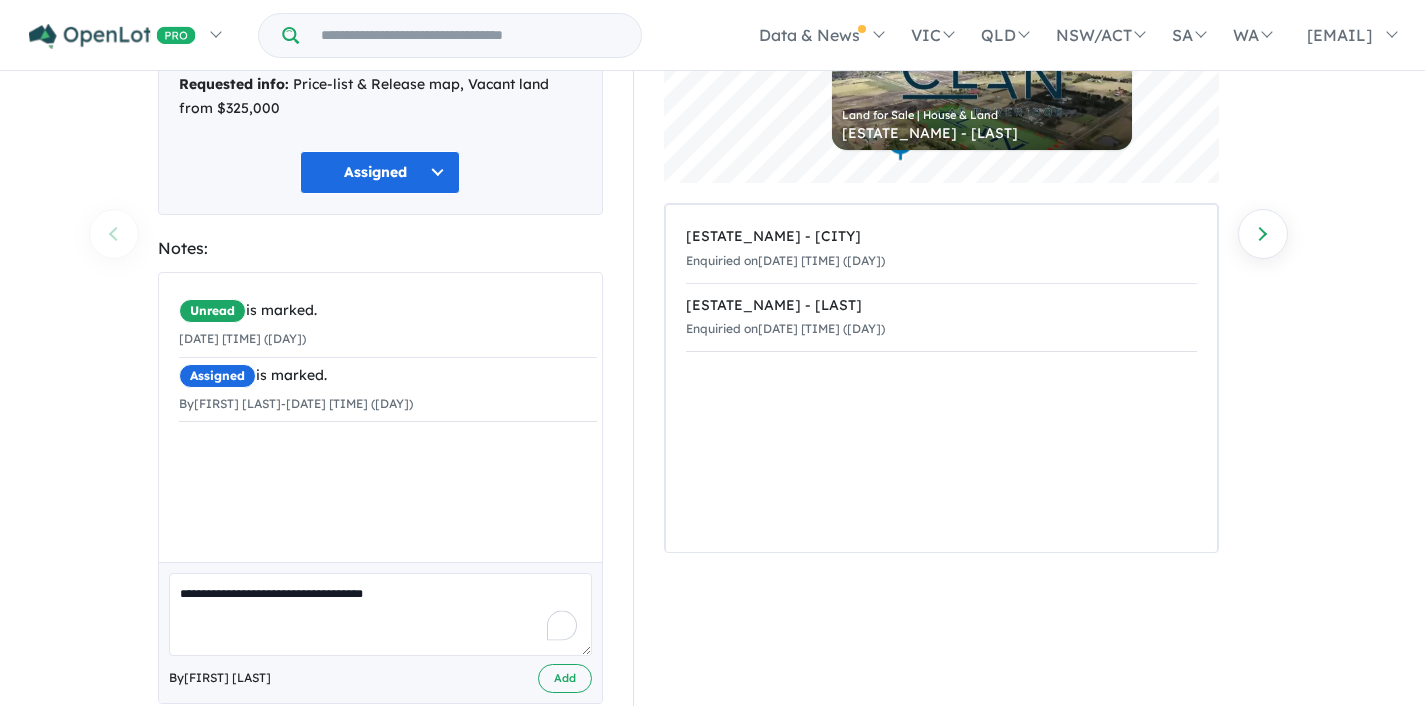 scroll, scrollTop: 280, scrollLeft: 0, axis: vertical 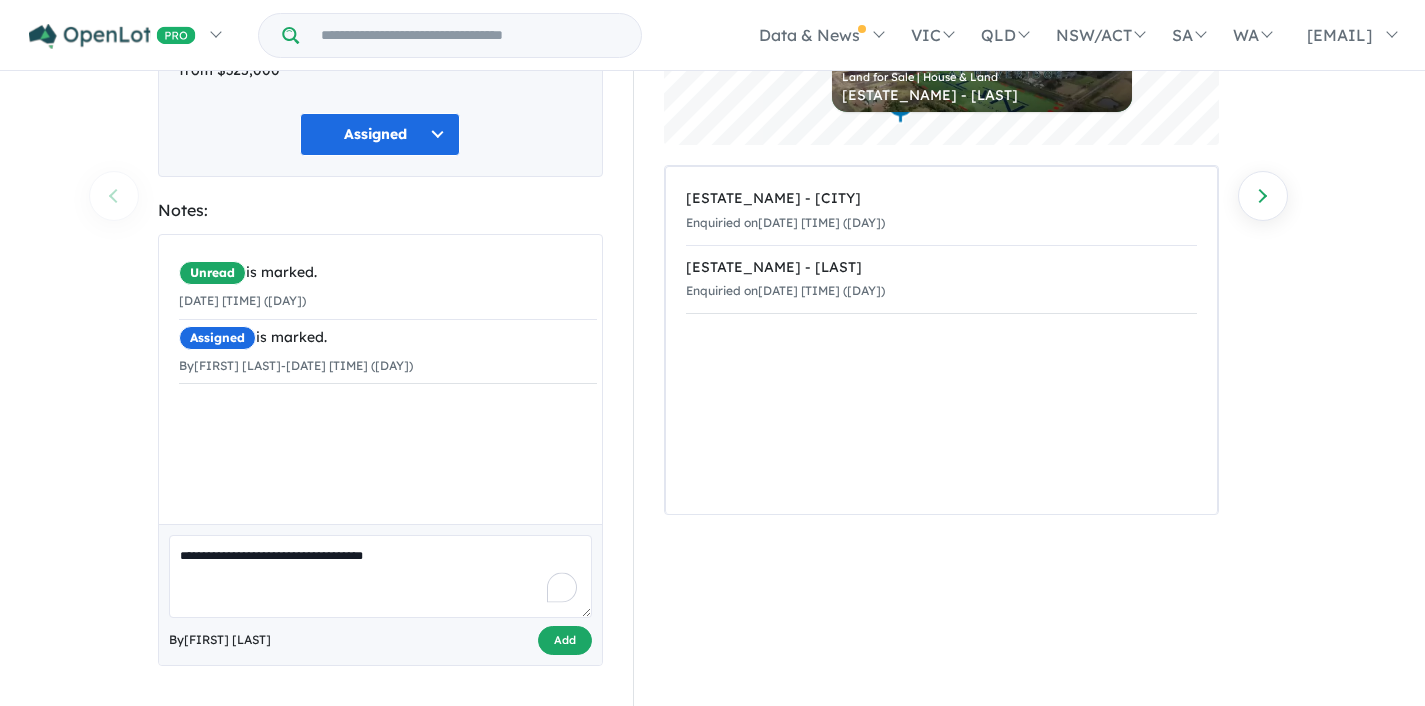 type on "**********" 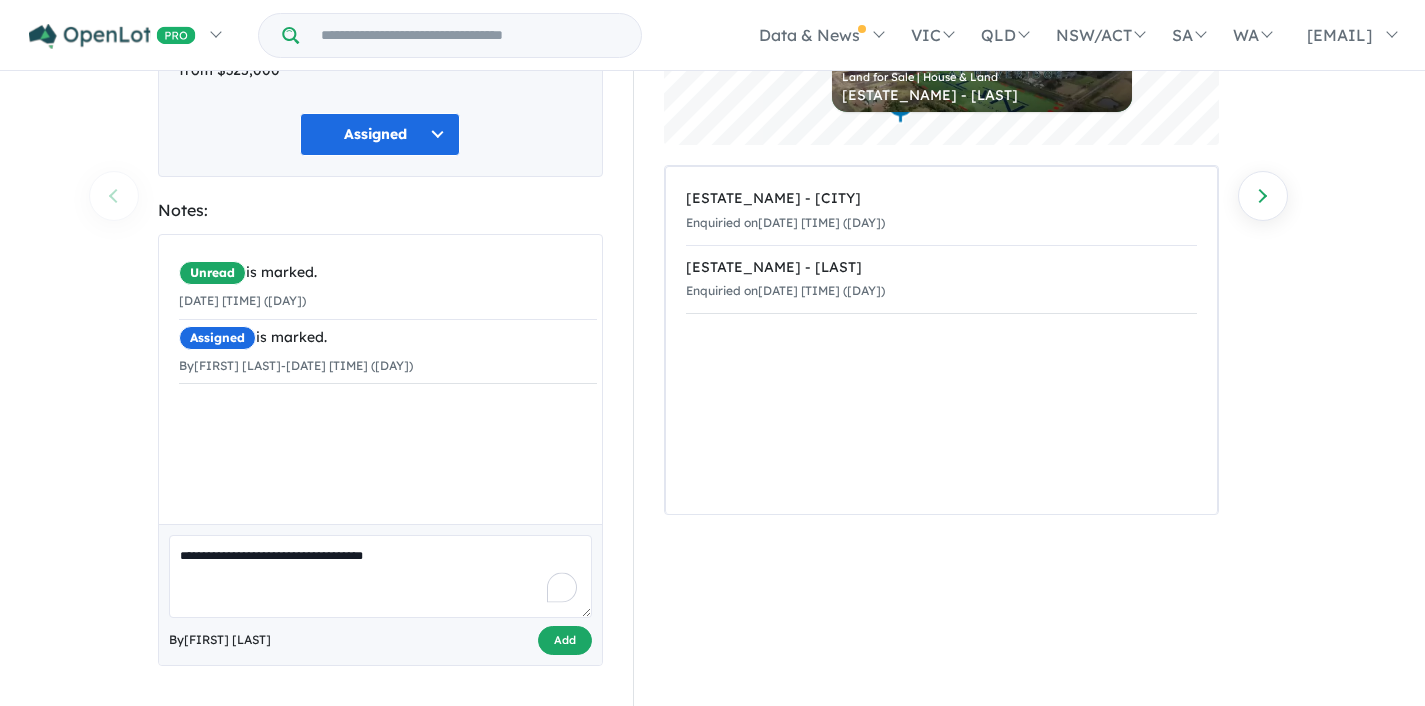 click on "Add" at bounding box center [565, 640] 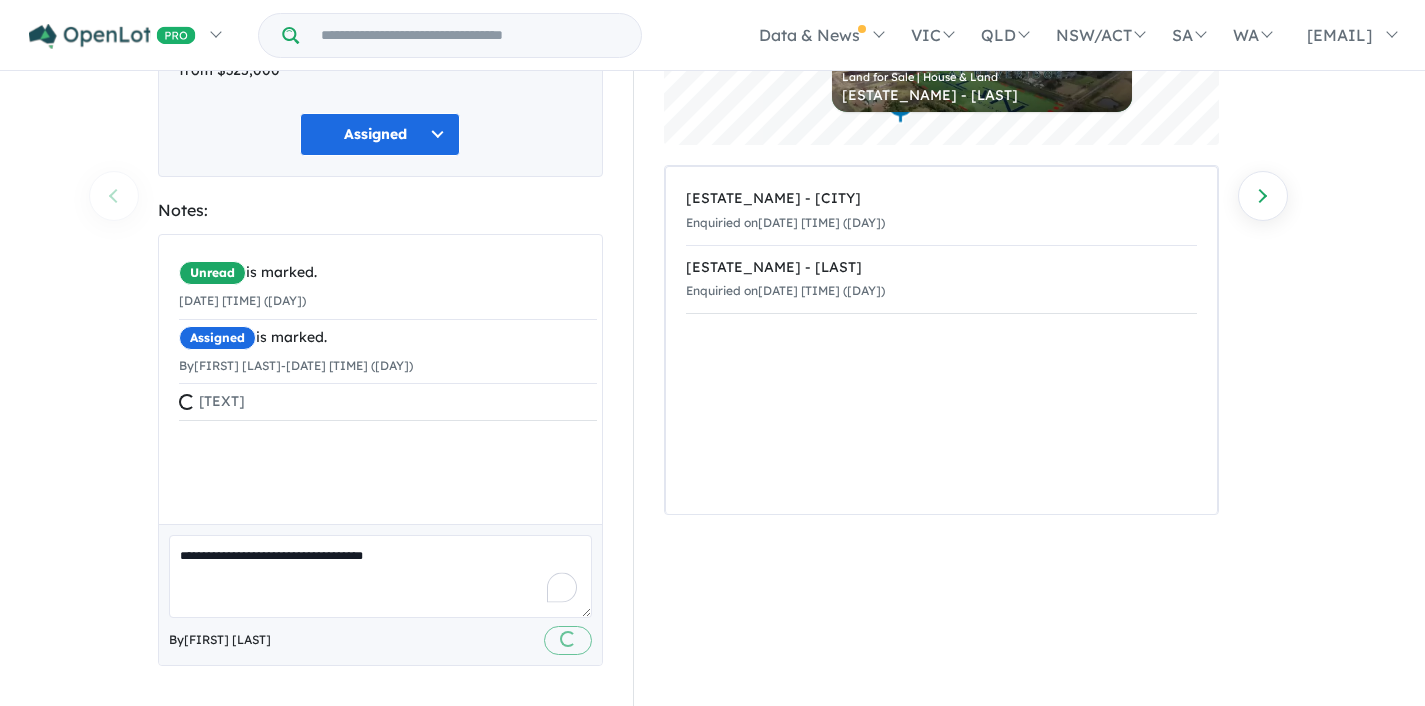 type 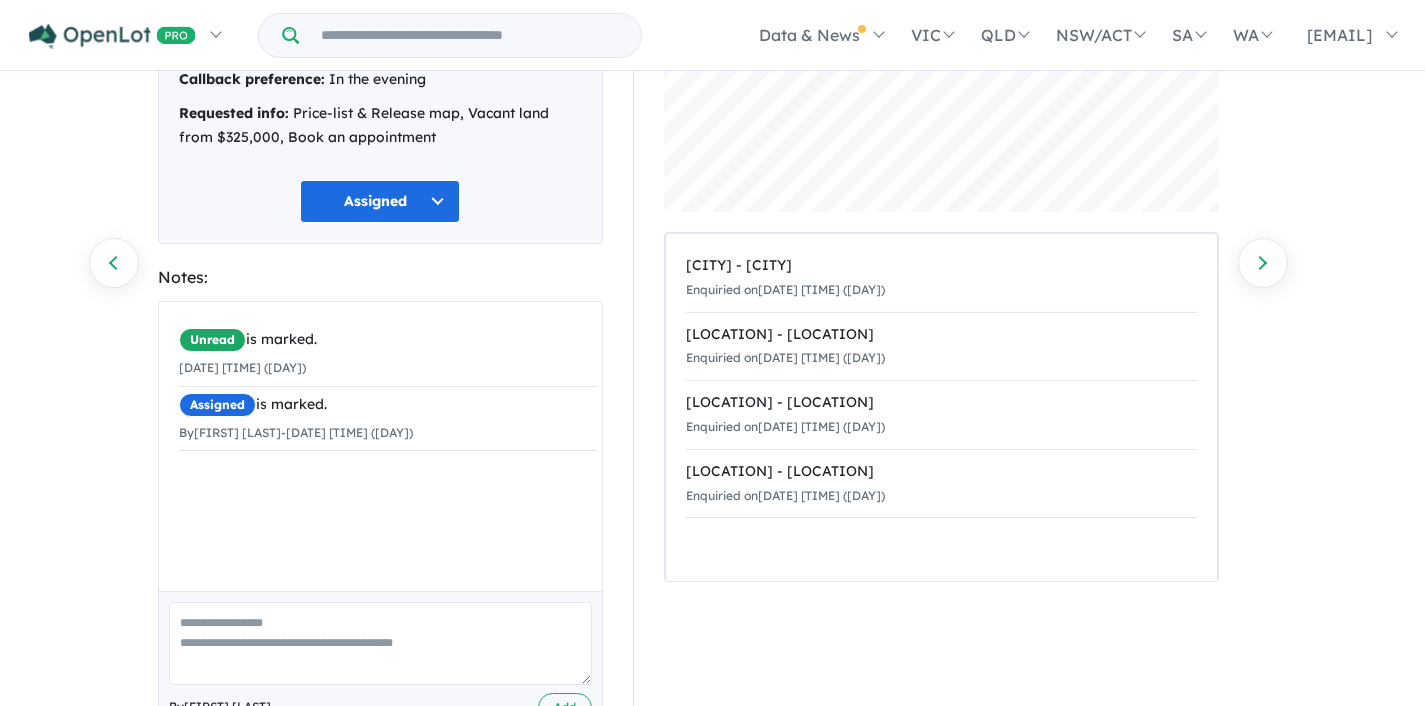 scroll, scrollTop: 300, scrollLeft: 0, axis: vertical 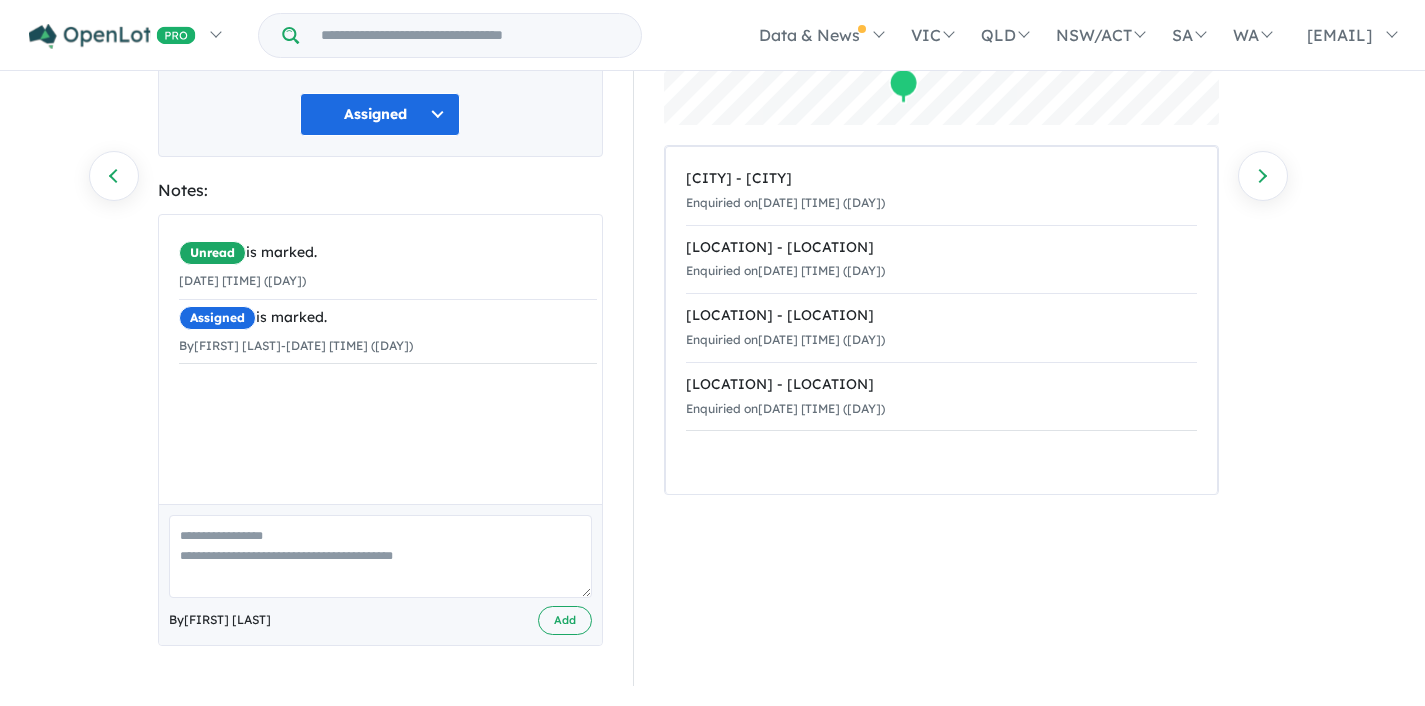 click at bounding box center [380, 556] 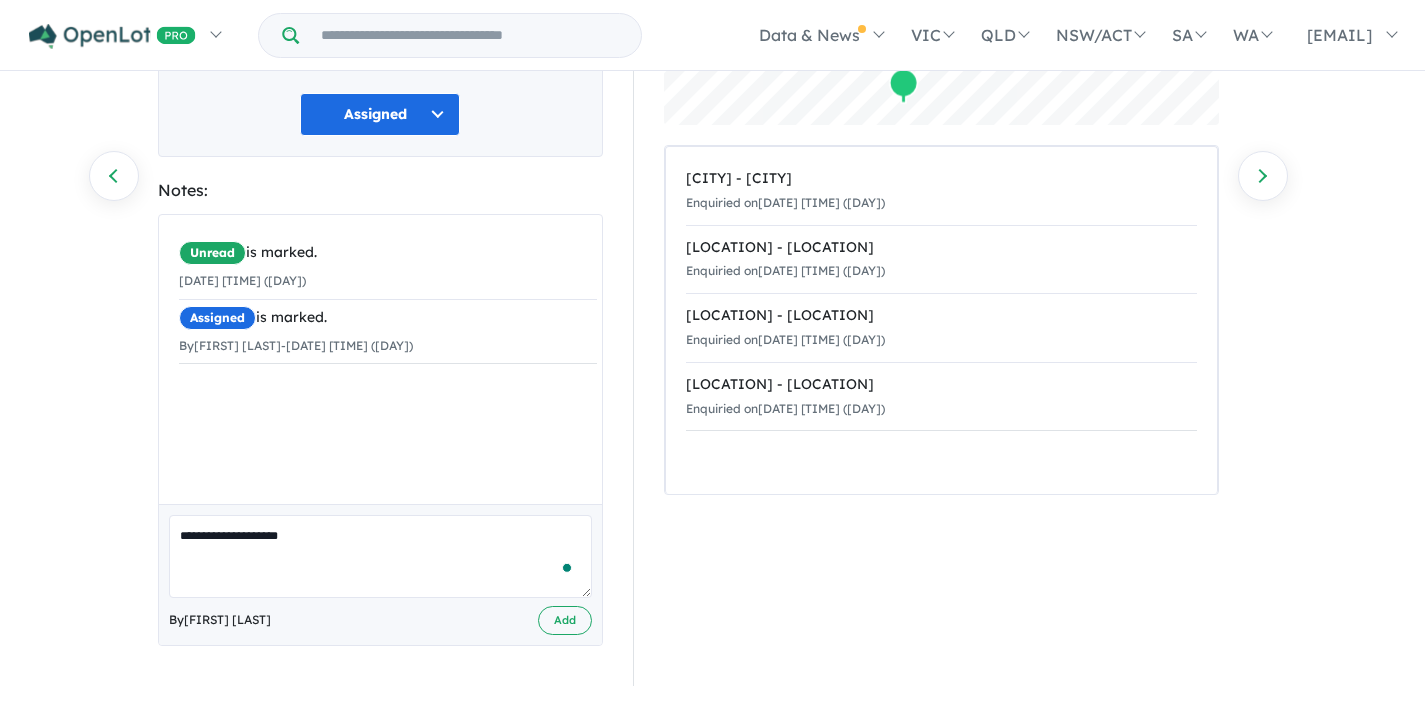scroll, scrollTop: 280, scrollLeft: 0, axis: vertical 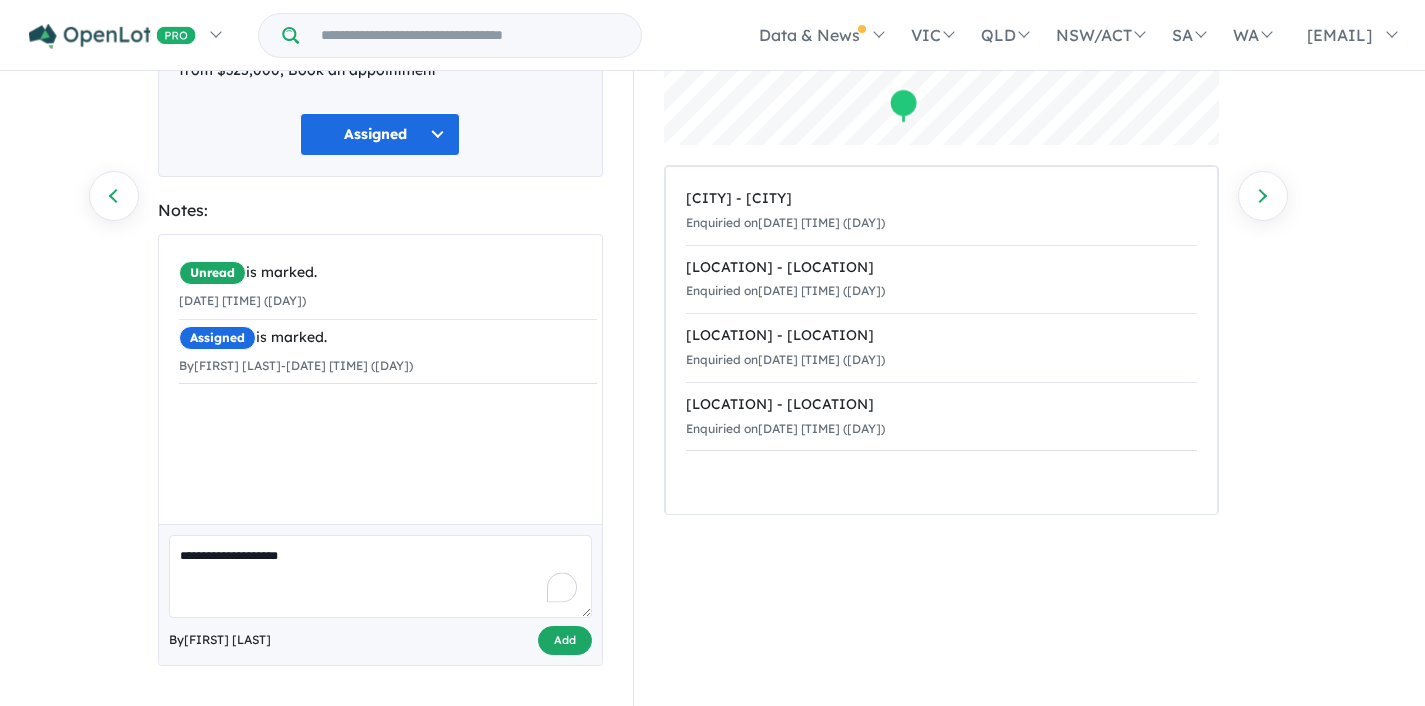 type on "**********" 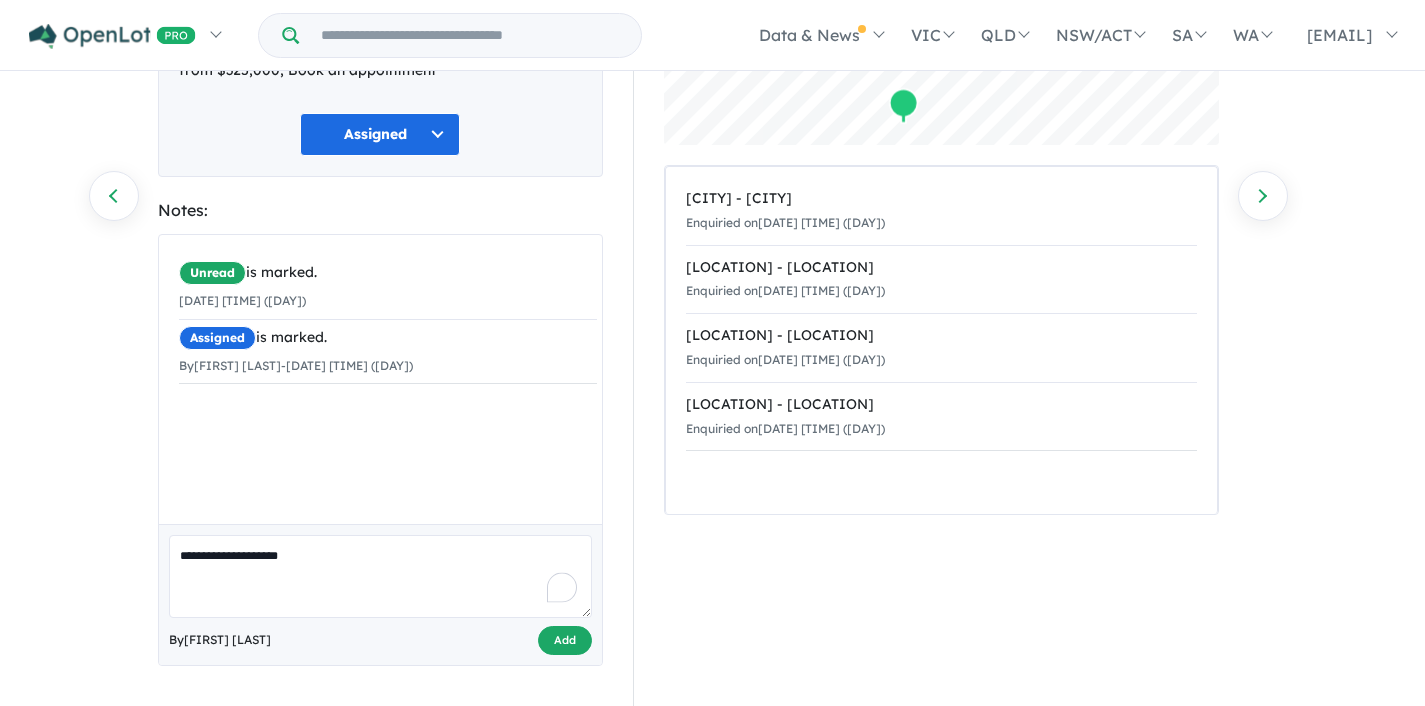 click on "Add" at bounding box center [565, 640] 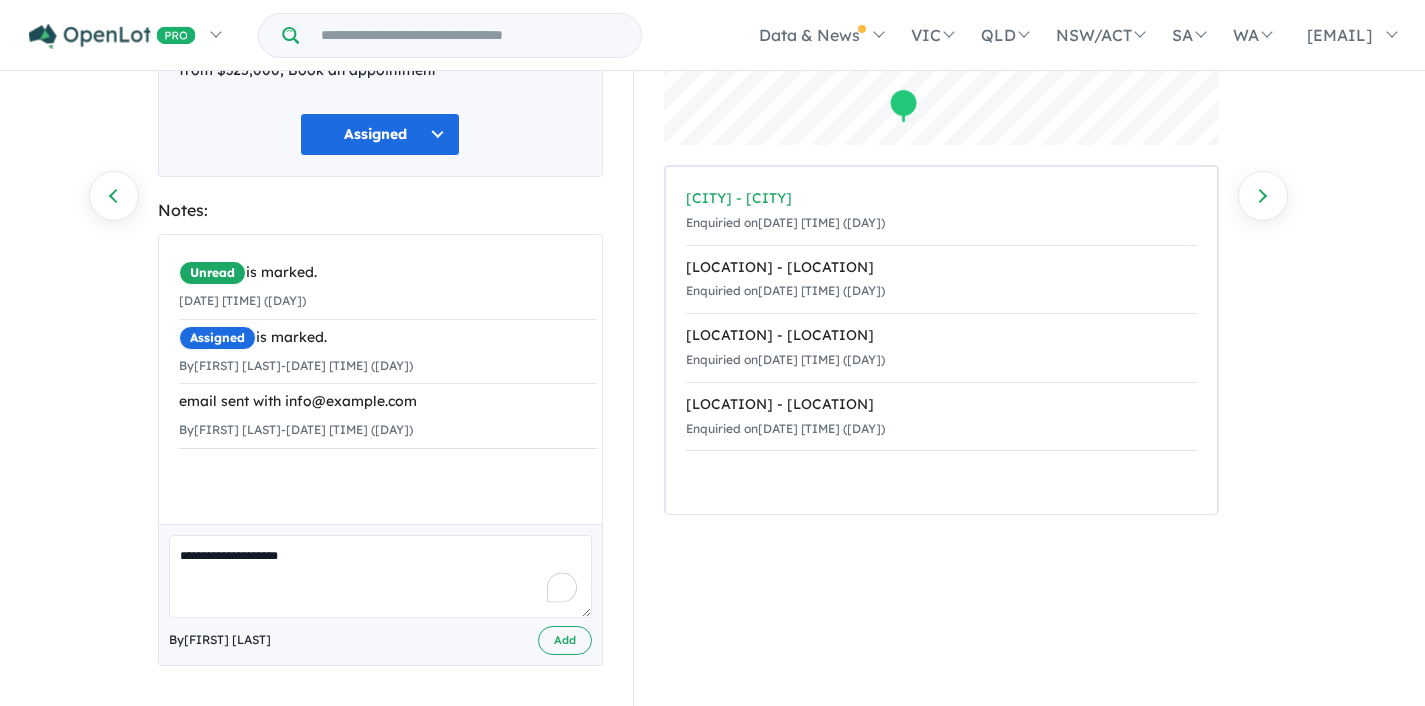 scroll, scrollTop: 0, scrollLeft: 0, axis: both 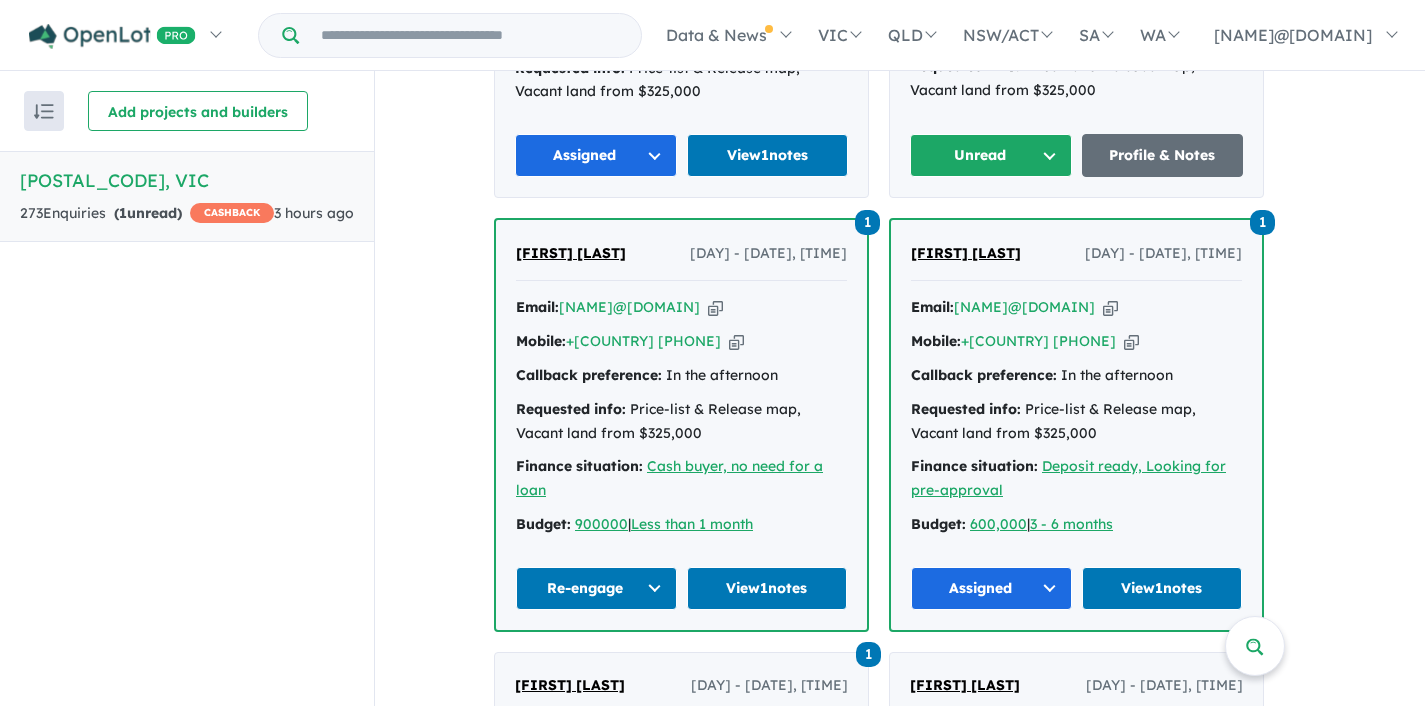 click at bounding box center [715, 307] 